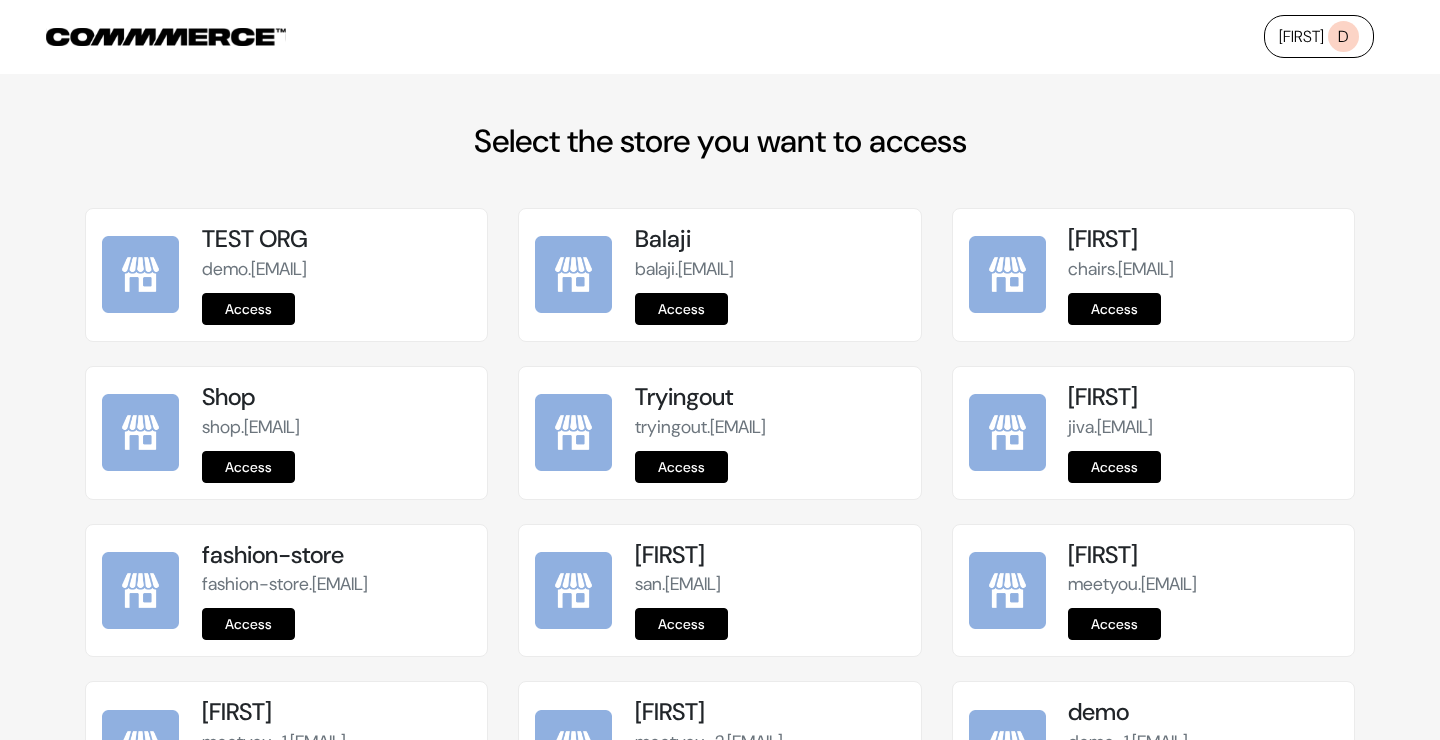scroll, scrollTop: 0, scrollLeft: 0, axis: both 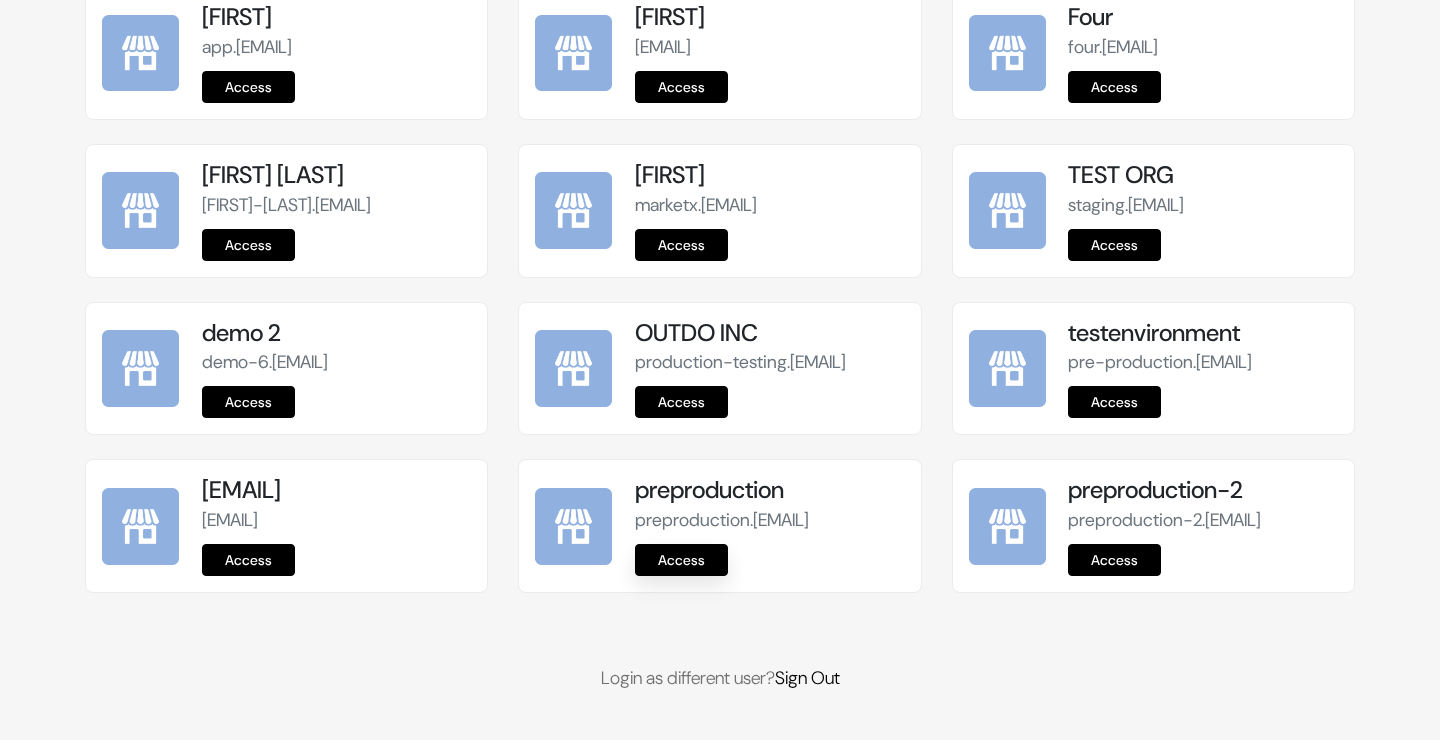 click on "Access" at bounding box center [681, 560] 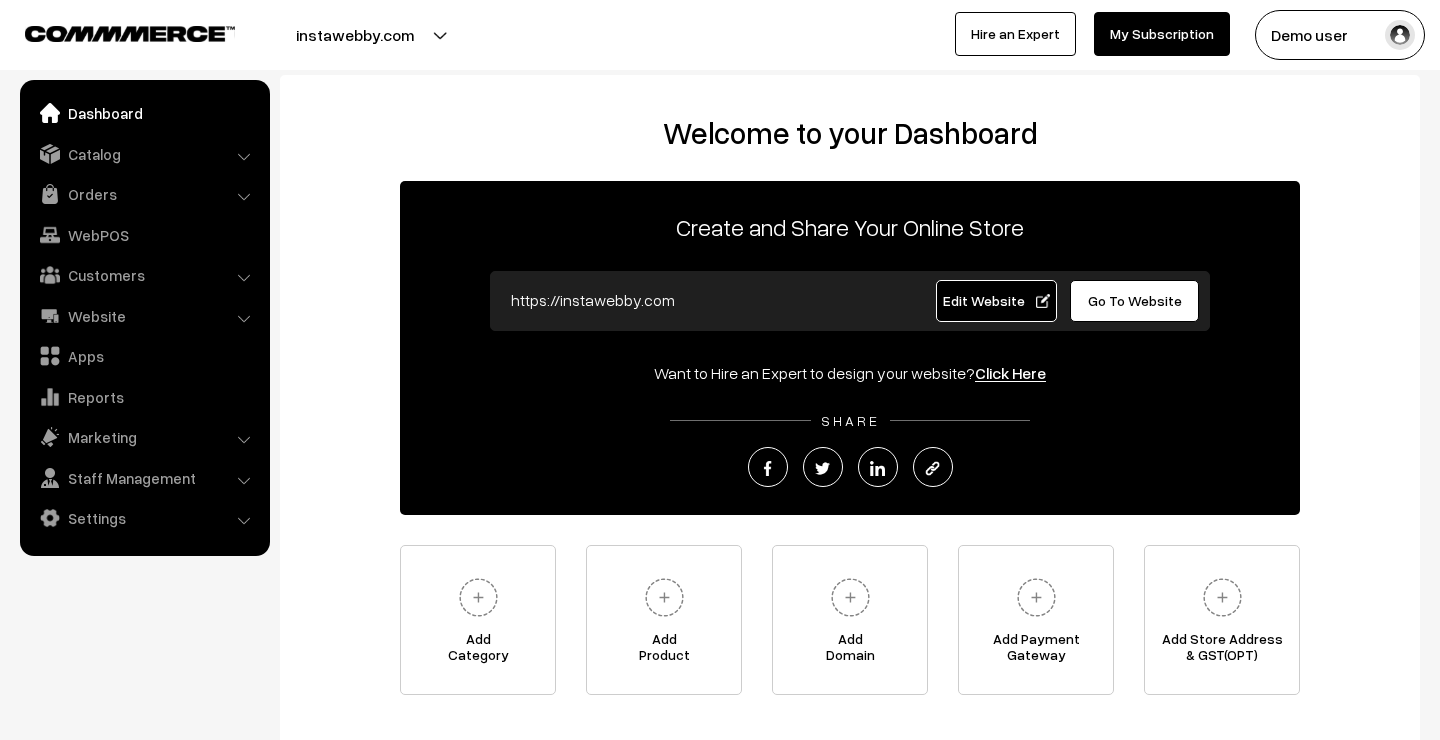 scroll, scrollTop: 0, scrollLeft: 0, axis: both 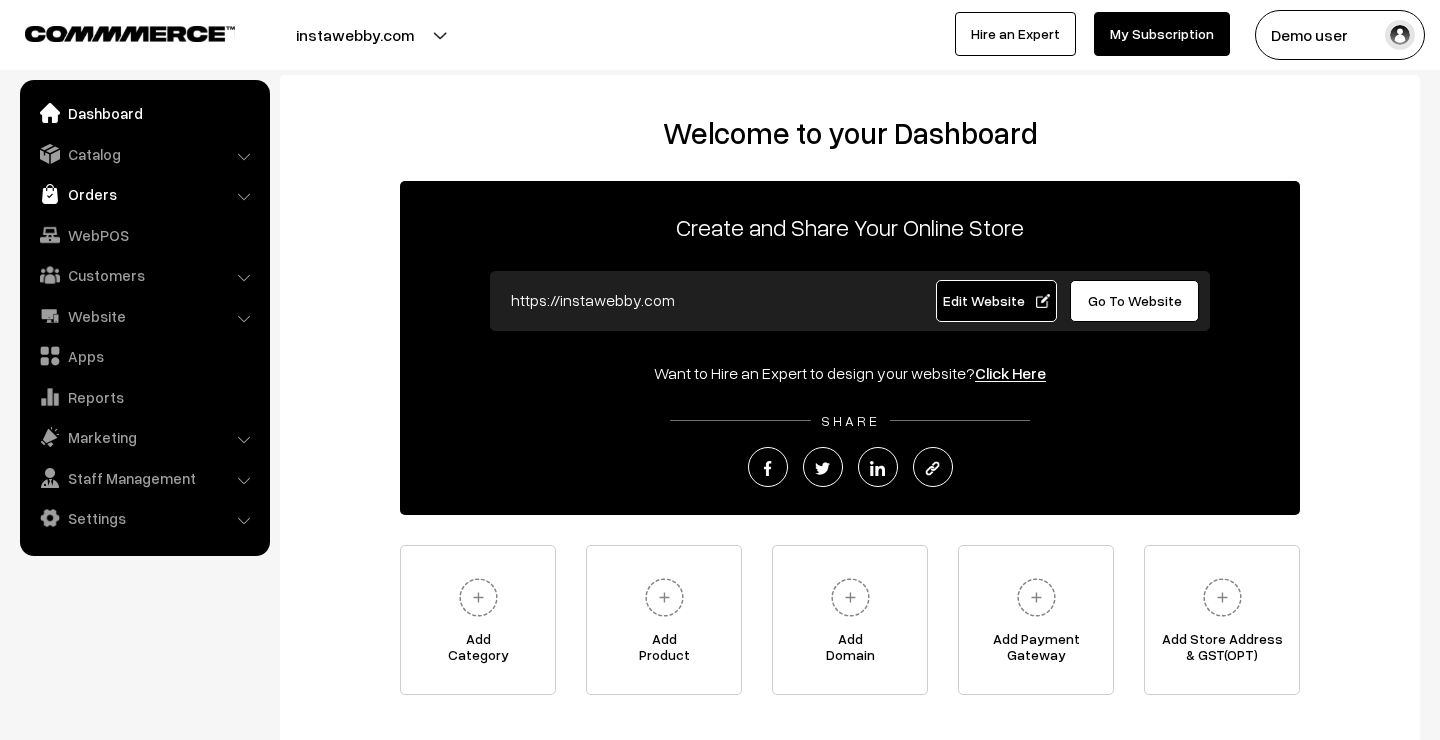 click on "Orders" at bounding box center [144, 194] 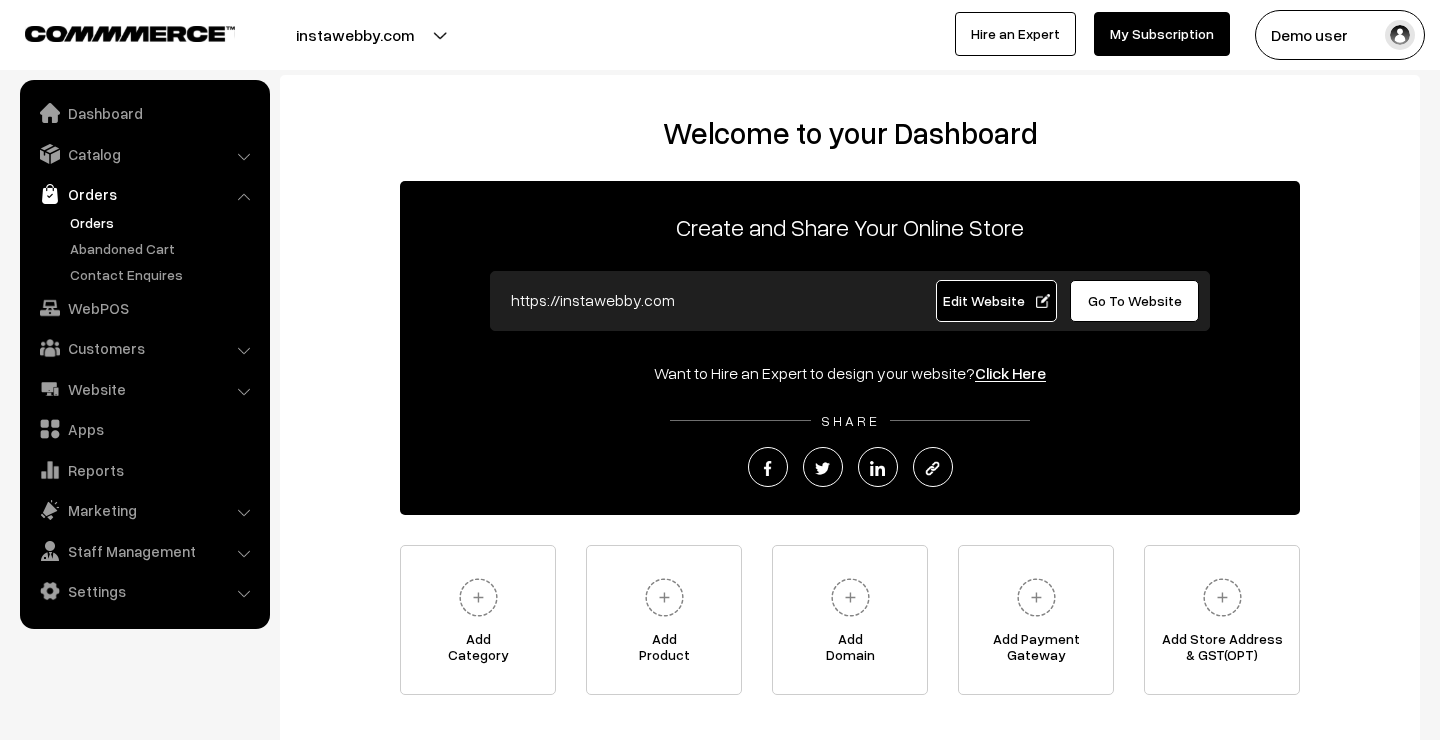 click on "Orders" at bounding box center [164, 222] 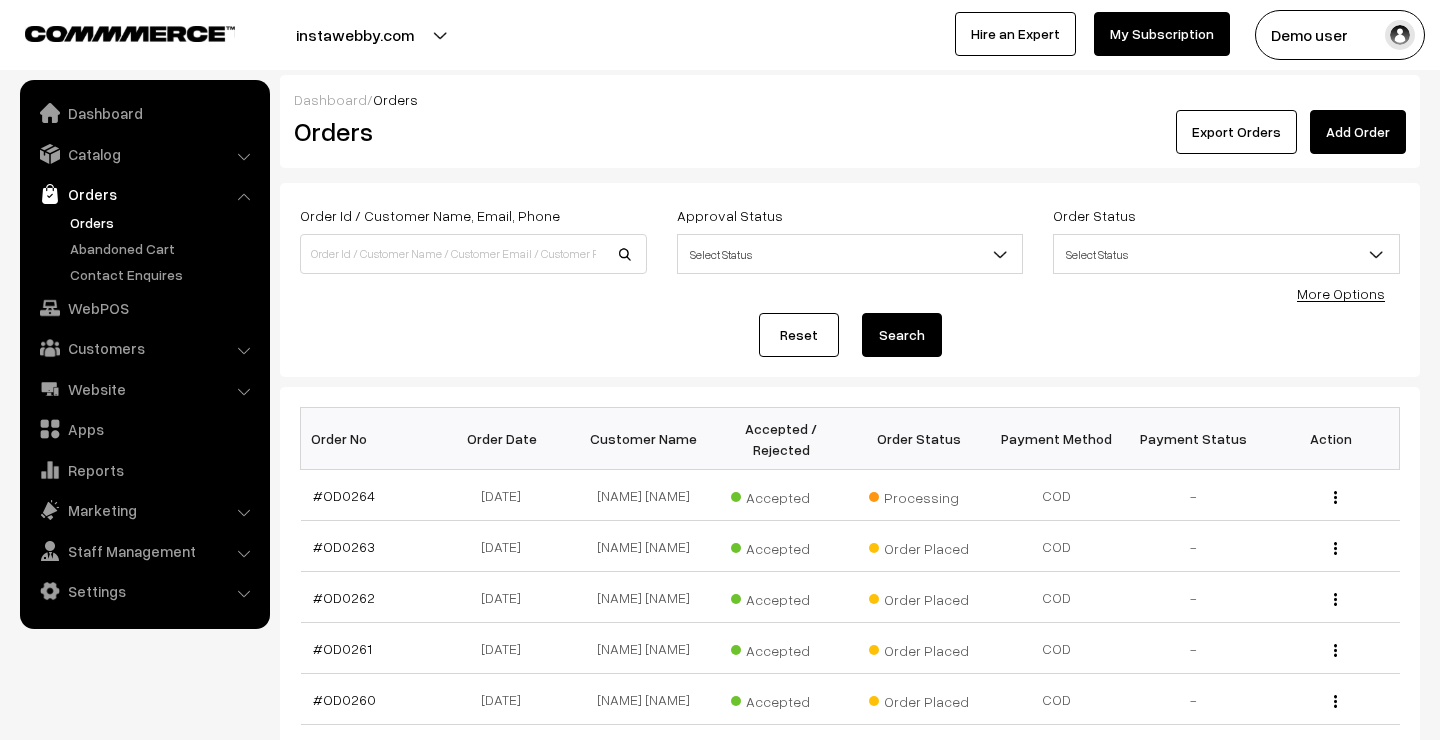 scroll, scrollTop: 0, scrollLeft: 0, axis: both 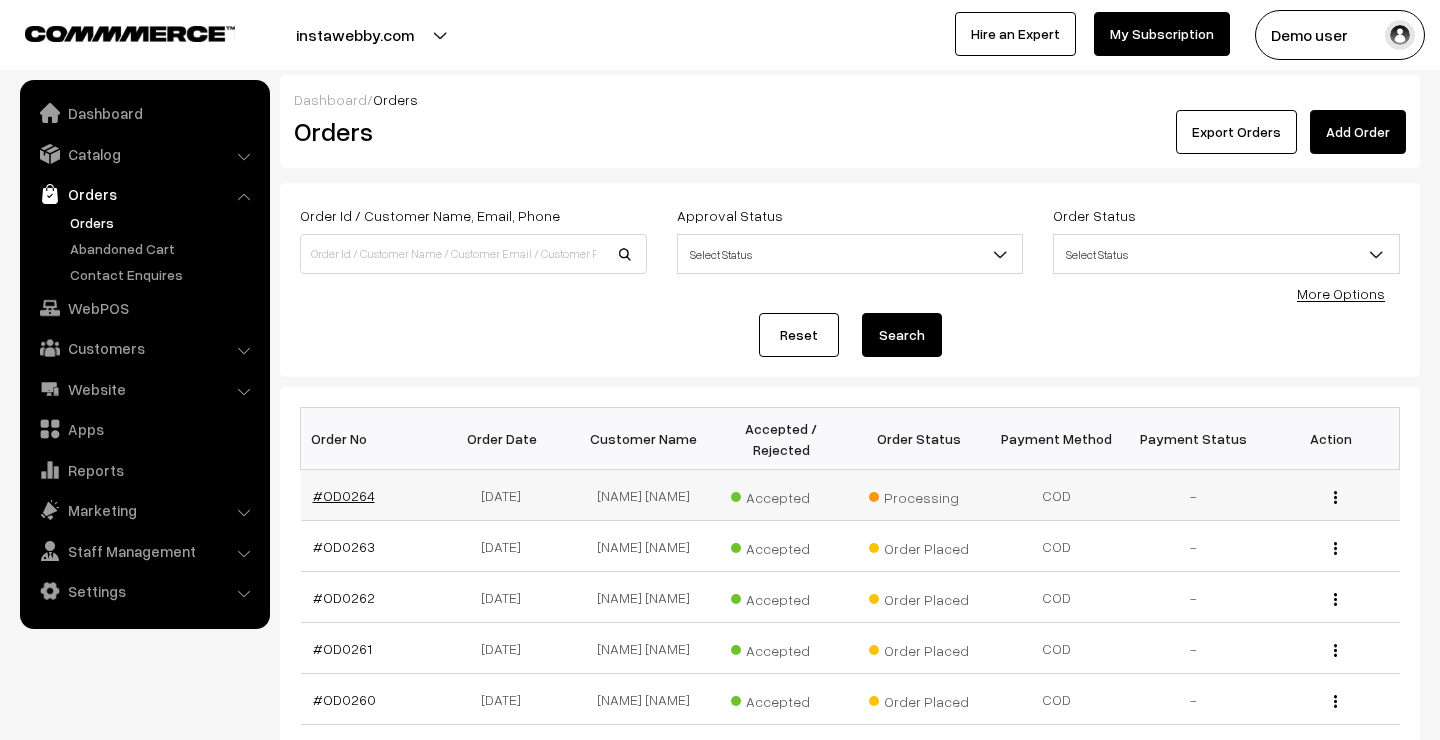 click on "#OD0264" at bounding box center (344, 495) 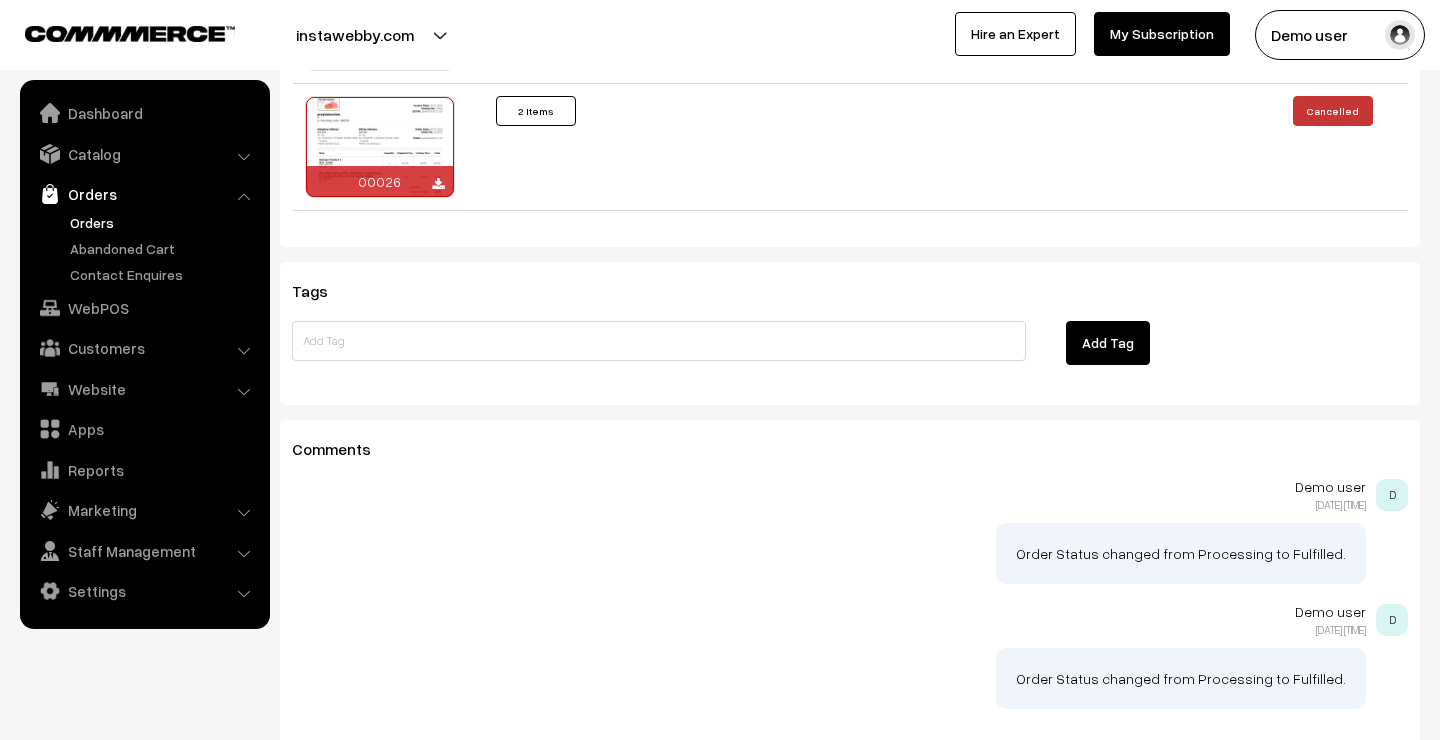 scroll, scrollTop: 1785, scrollLeft: 0, axis: vertical 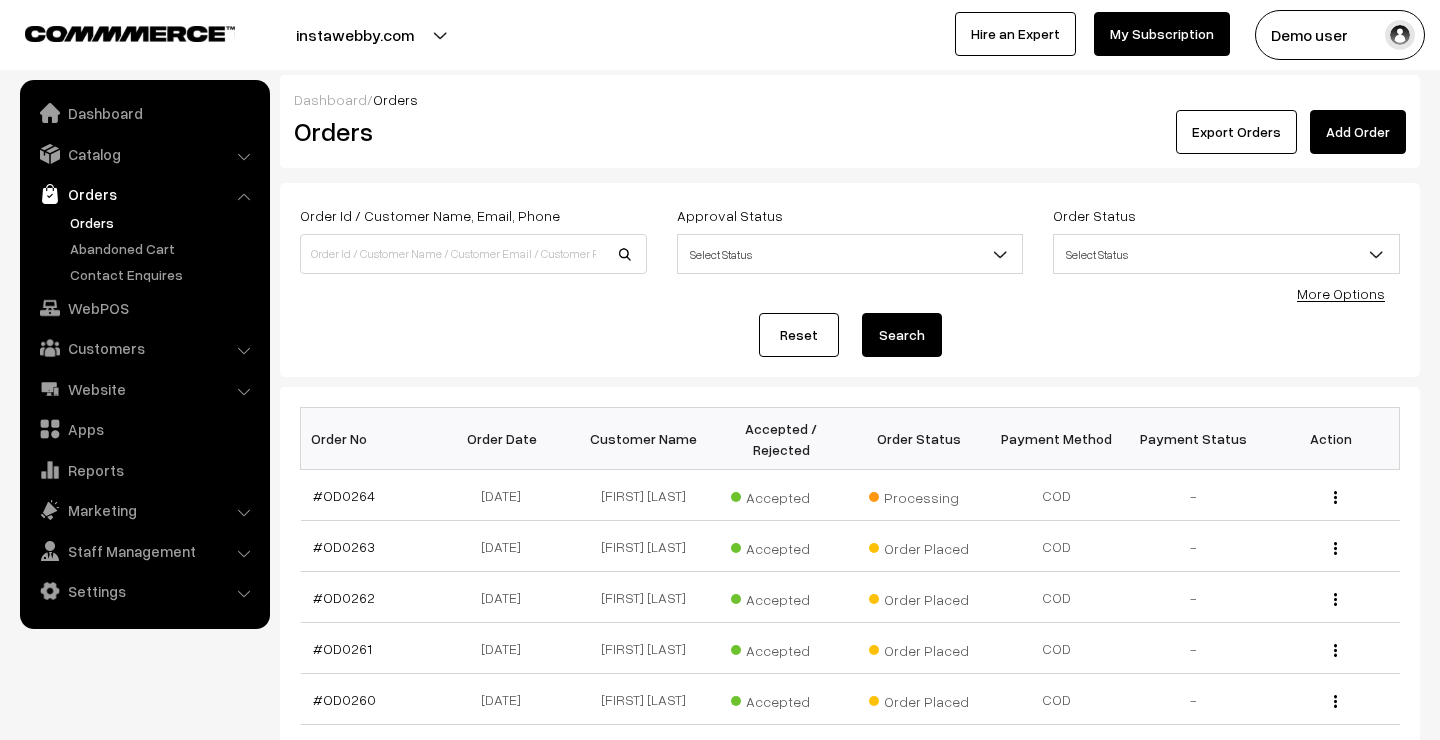 click on "Add Order" at bounding box center [1358, 132] 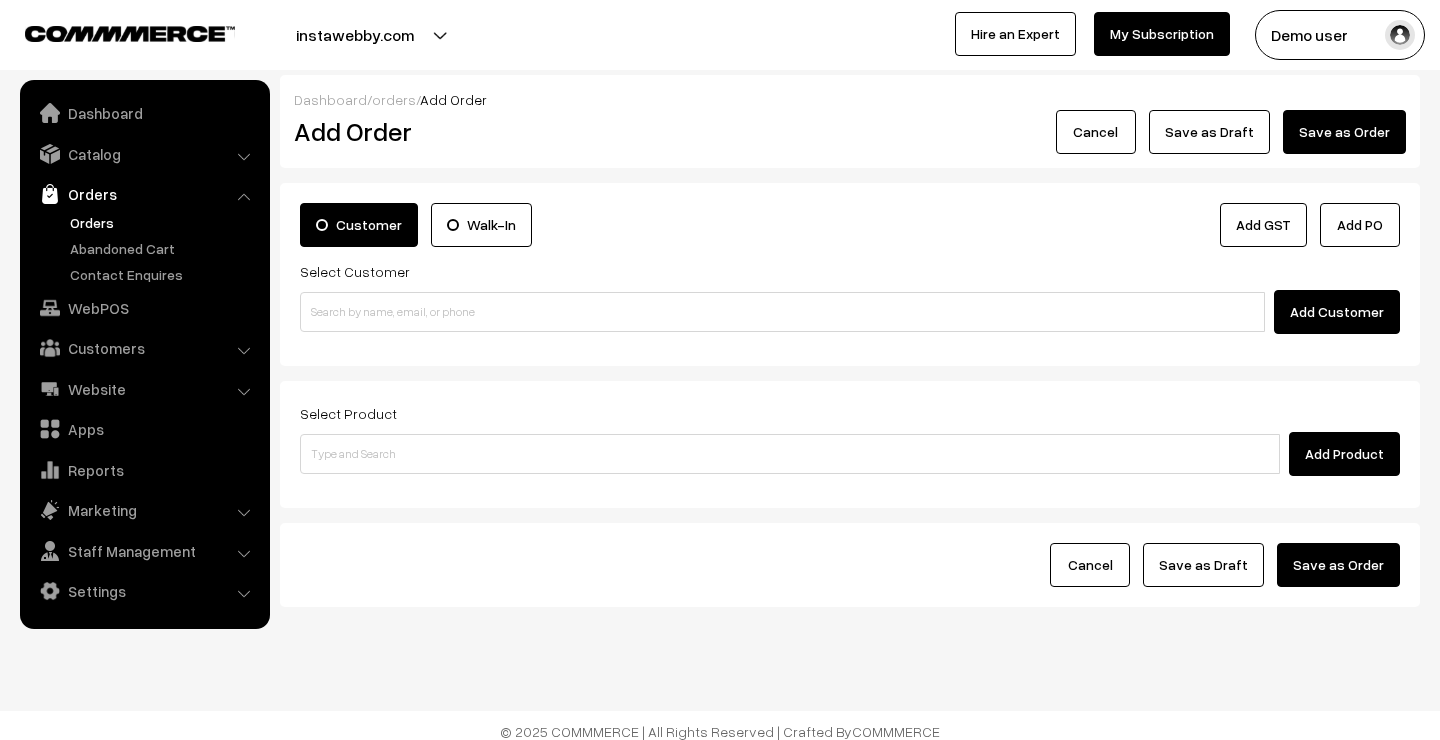 scroll, scrollTop: 0, scrollLeft: 0, axis: both 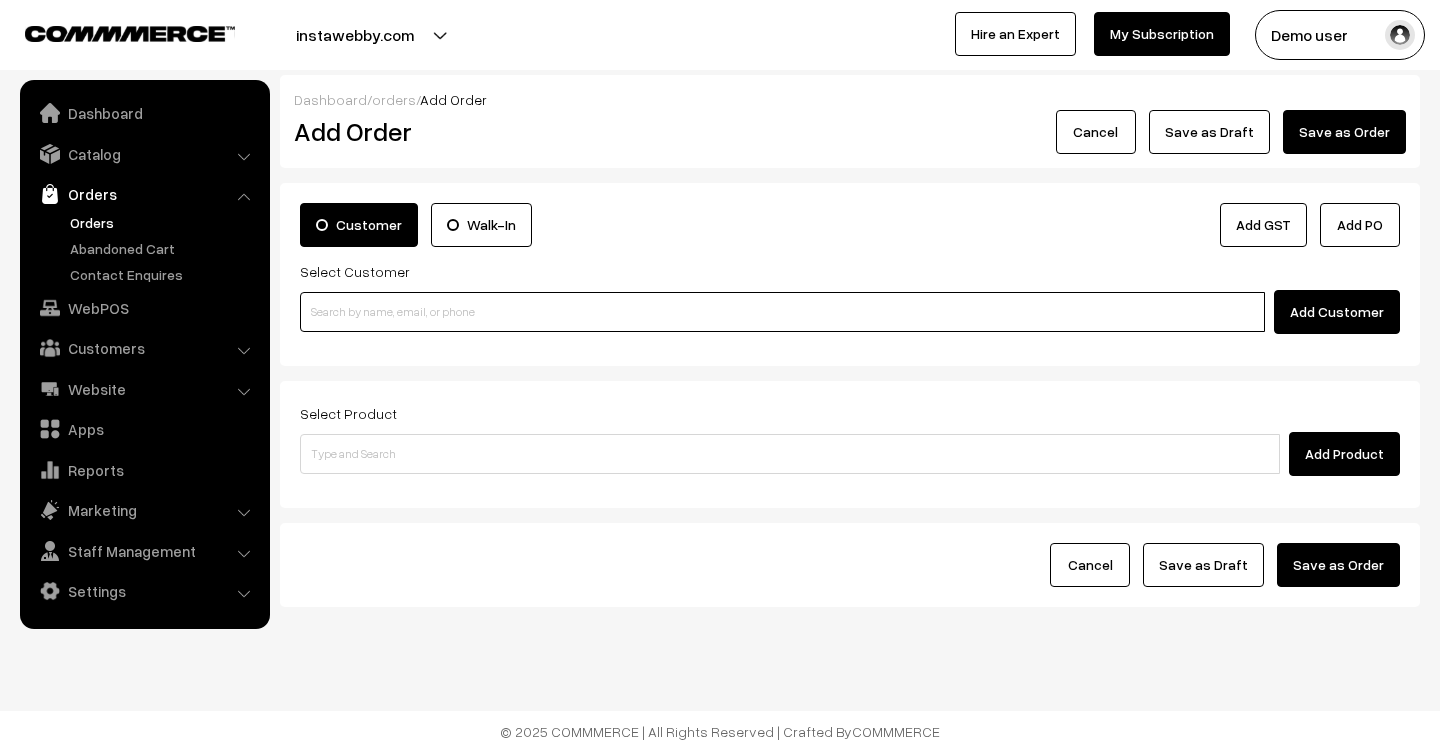 click at bounding box center (782, 312) 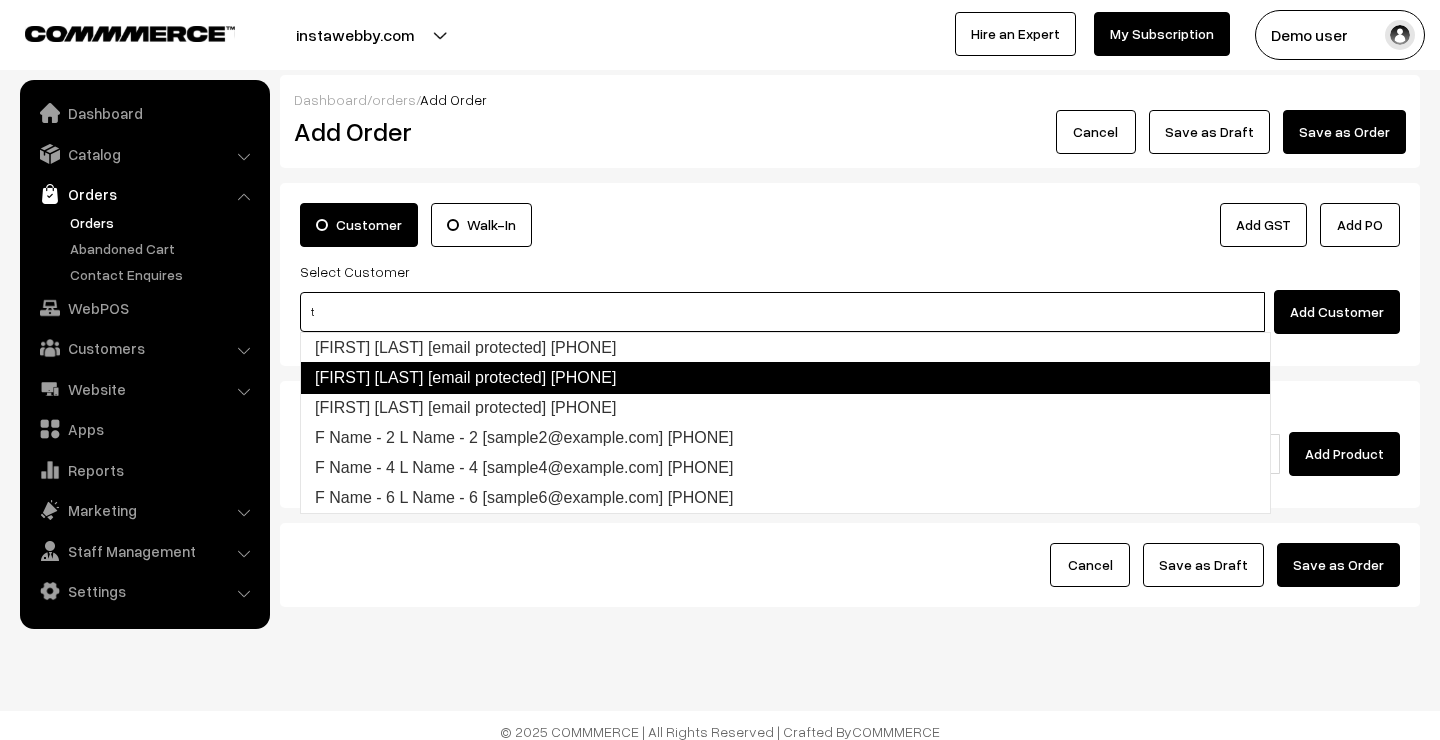 click on "arasan tamil [arasan@example.com] [PHONE]" at bounding box center [785, 378] 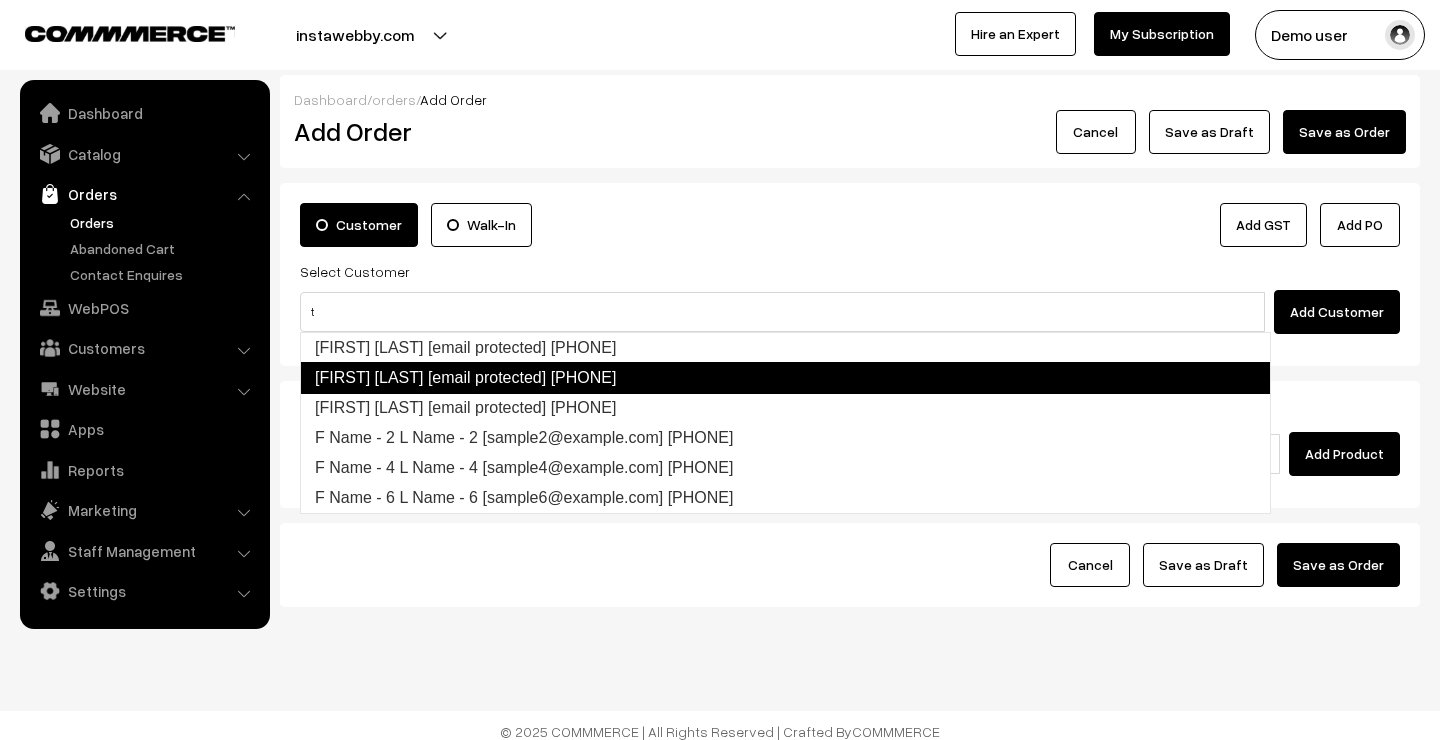 type 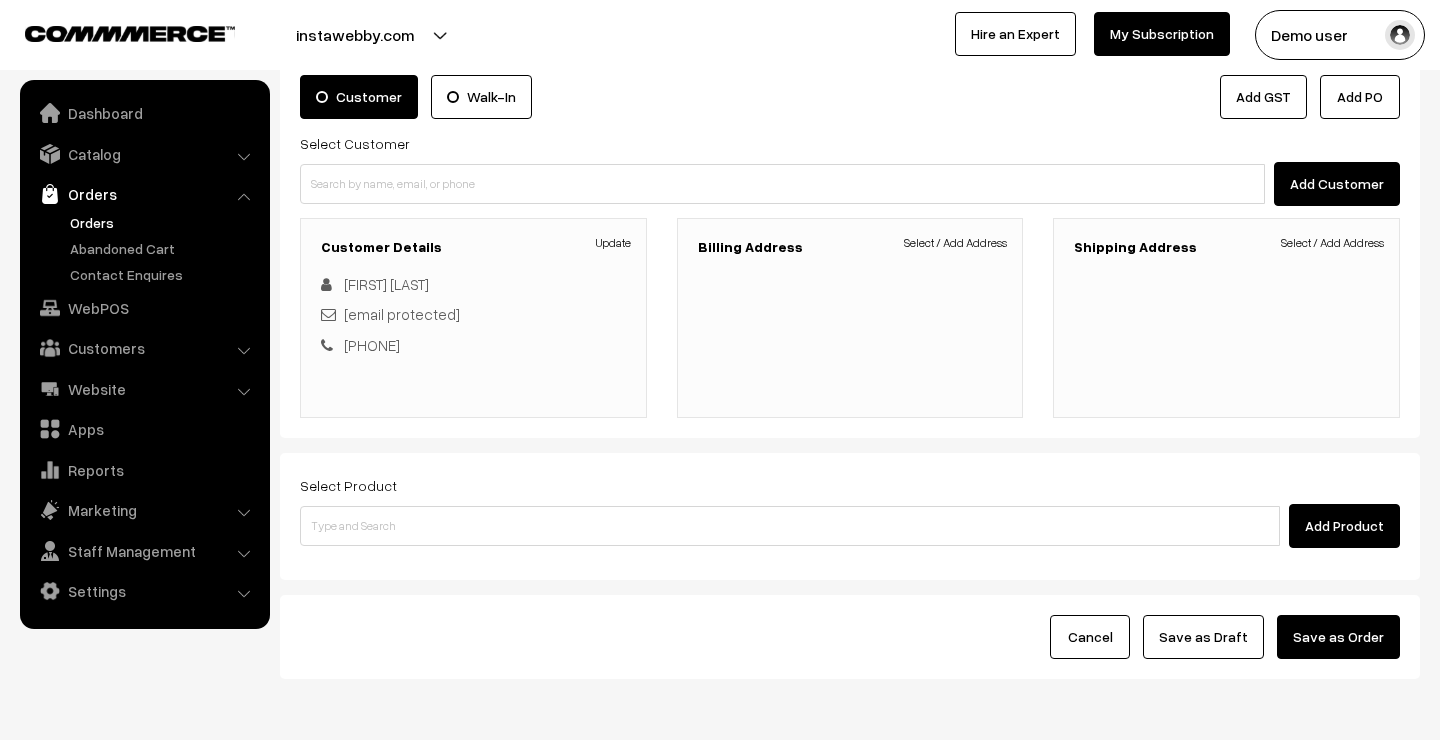 scroll, scrollTop: 156, scrollLeft: 0, axis: vertical 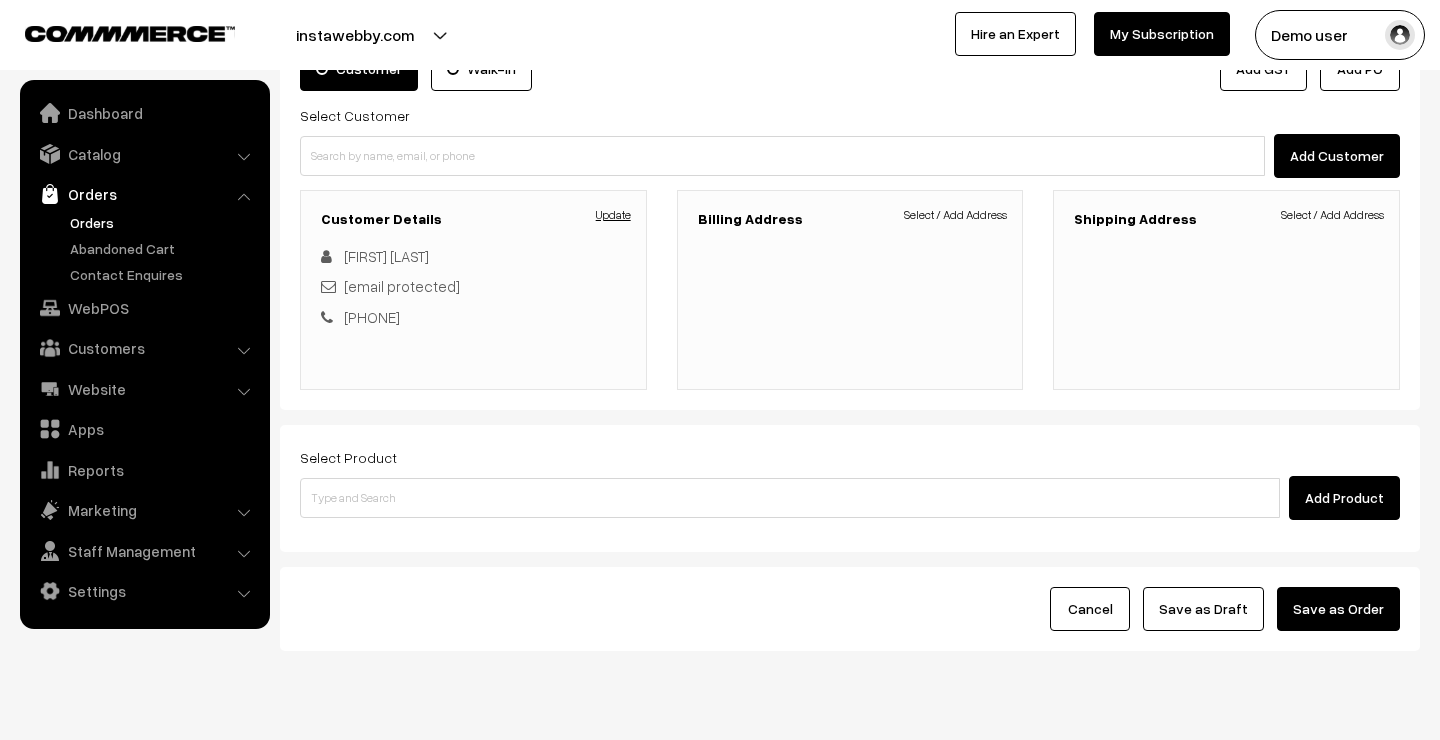 click on "Update" at bounding box center [613, 215] 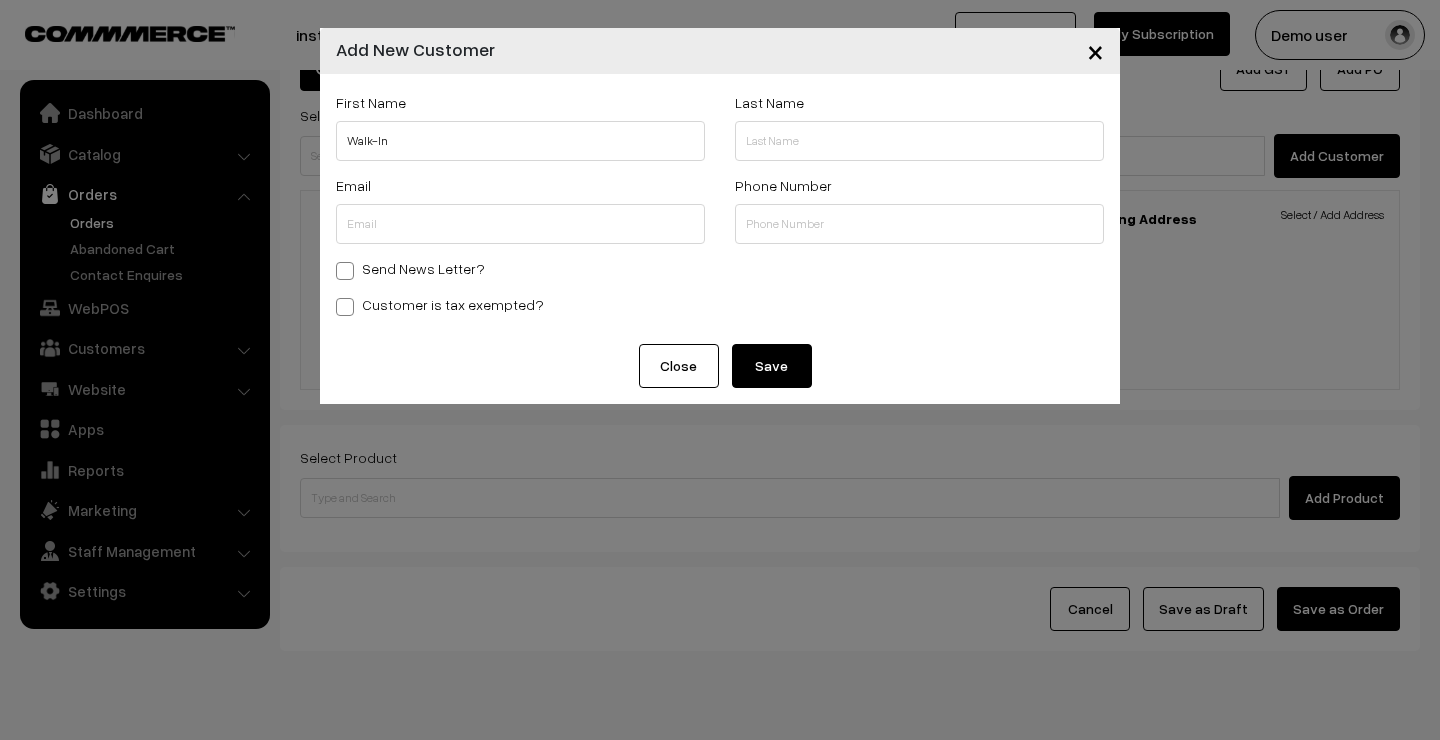 click on "Close" at bounding box center (679, 366) 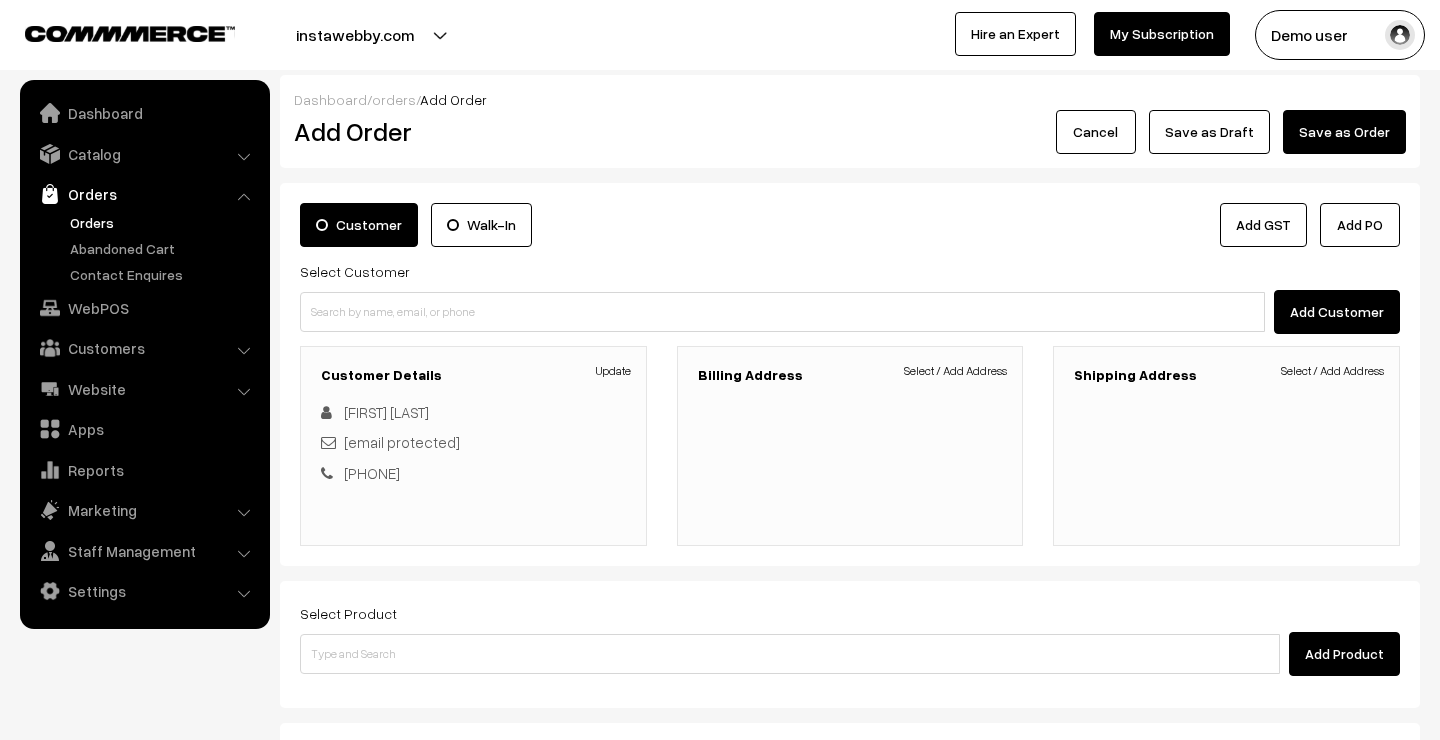 scroll, scrollTop: 0, scrollLeft: 0, axis: both 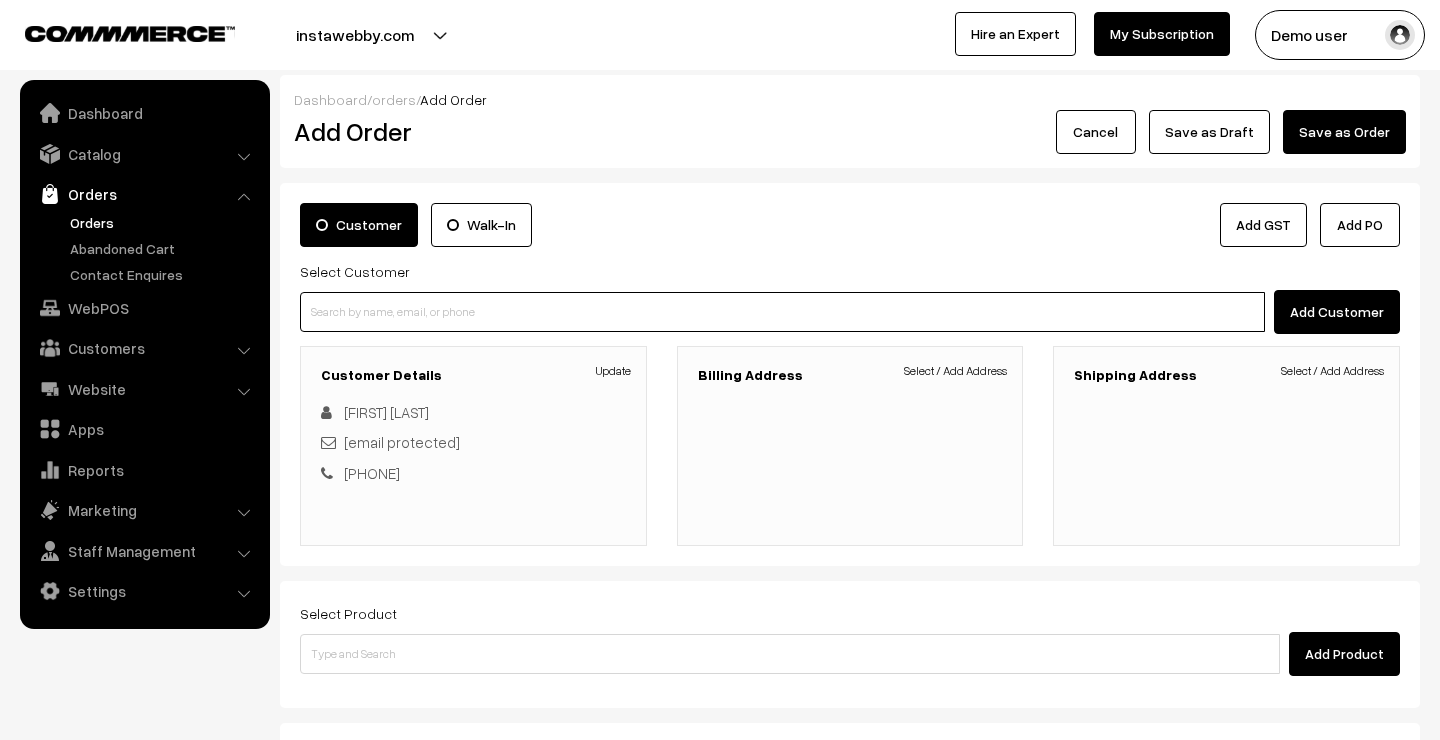 click at bounding box center (782, 312) 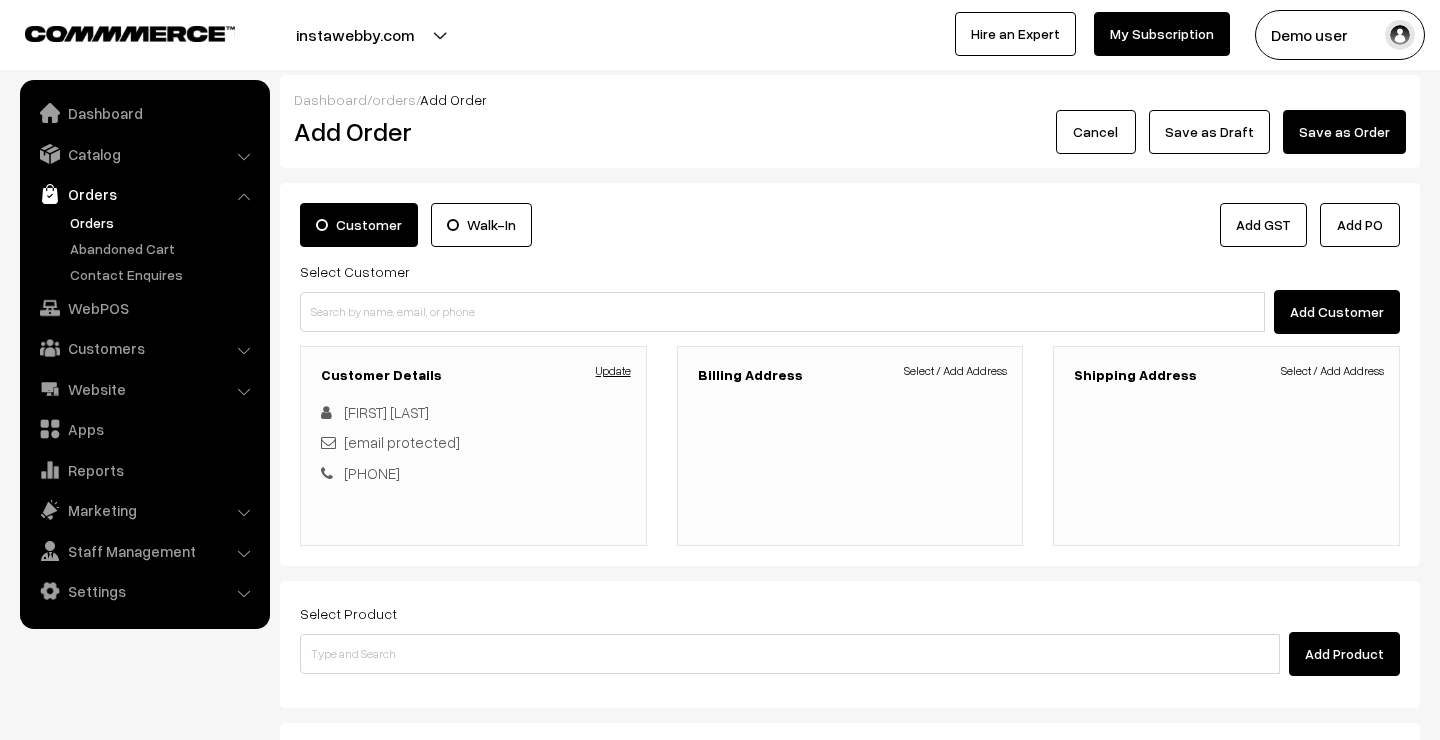 click on "Update" at bounding box center (613, 371) 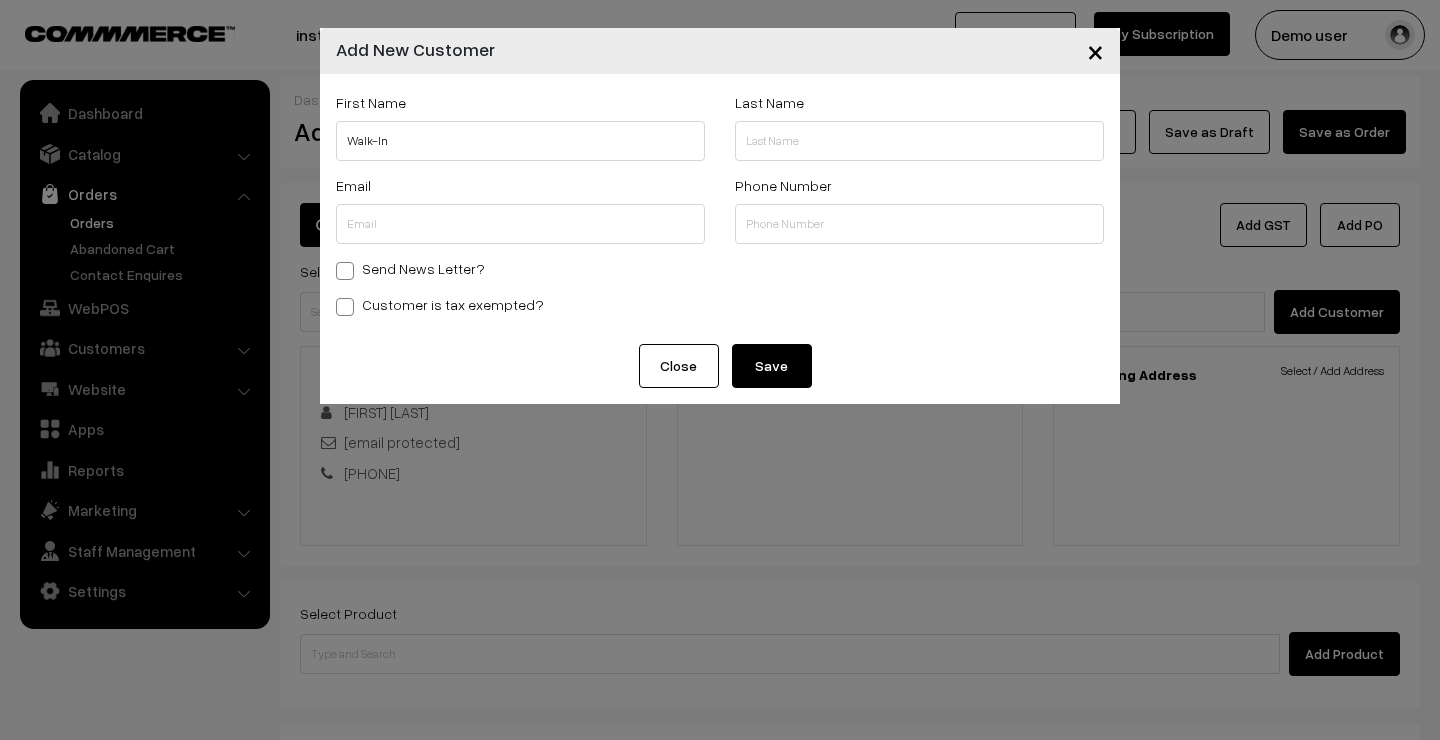 click on "×" at bounding box center [1095, 50] 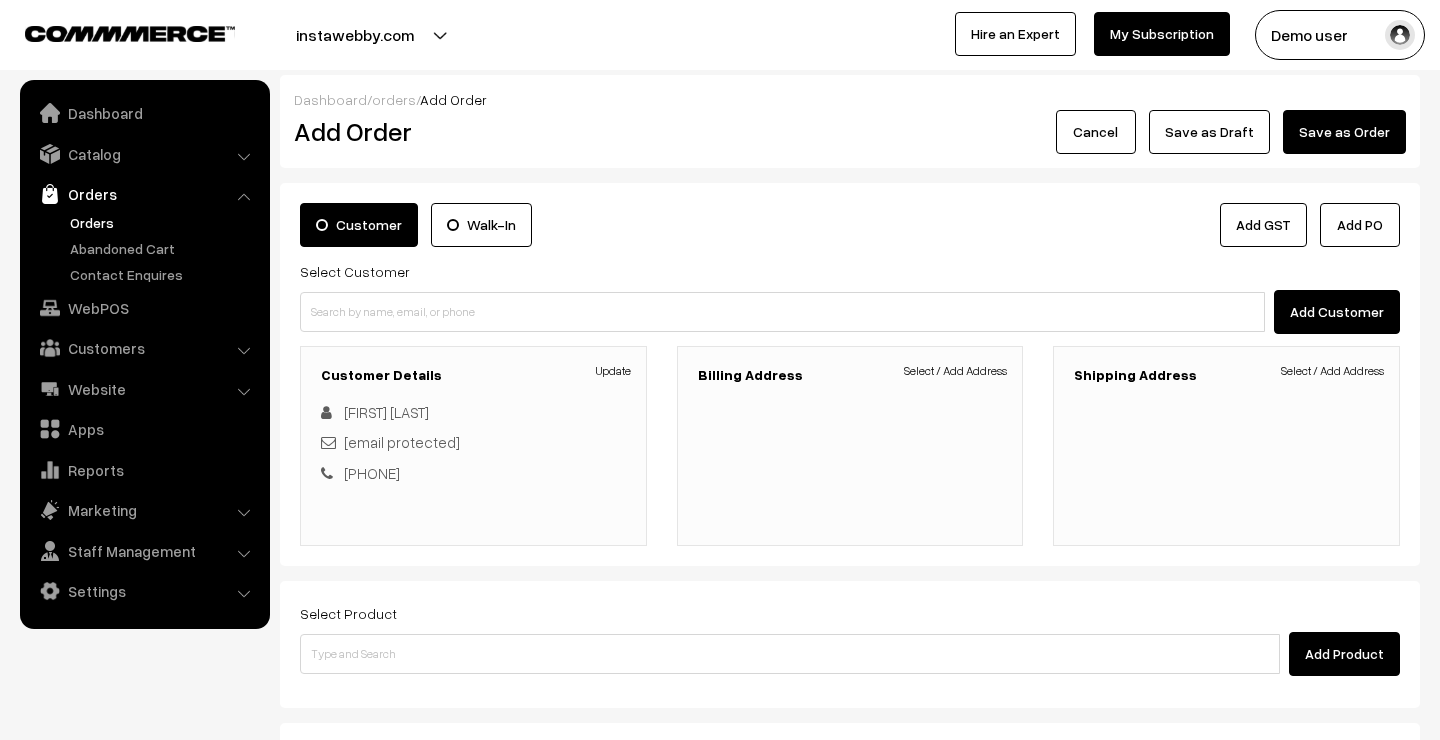 click on "Cancel" at bounding box center (1096, 132) 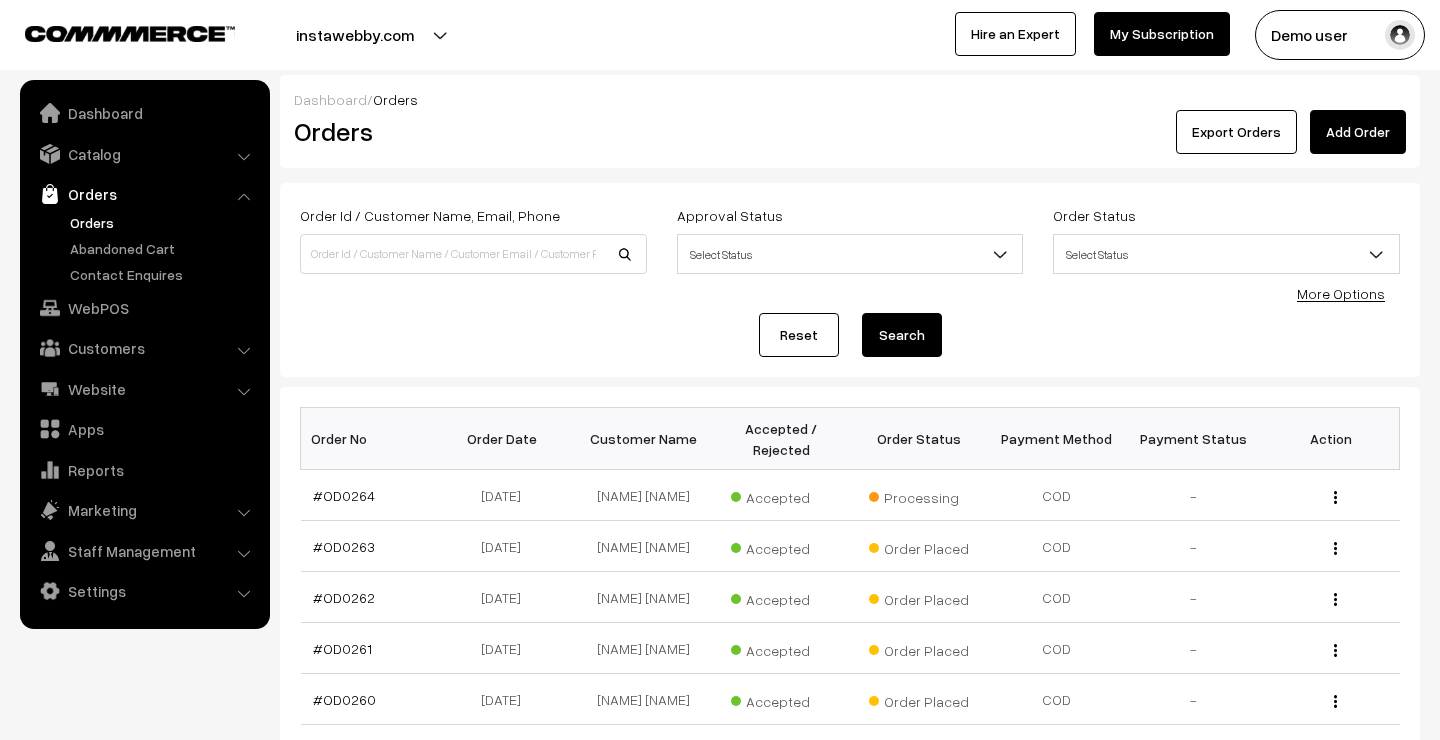 scroll, scrollTop: 0, scrollLeft: 0, axis: both 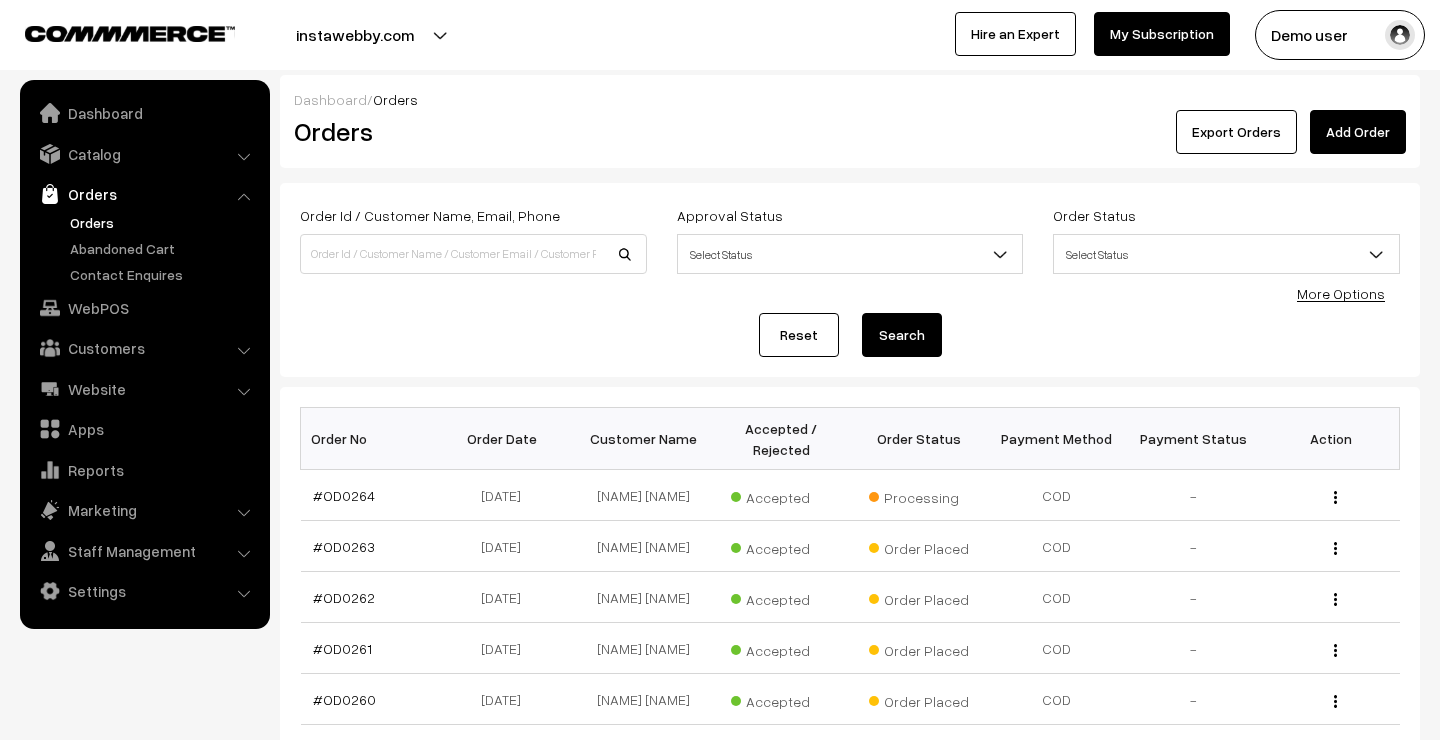 click on "Add Order" at bounding box center [1358, 132] 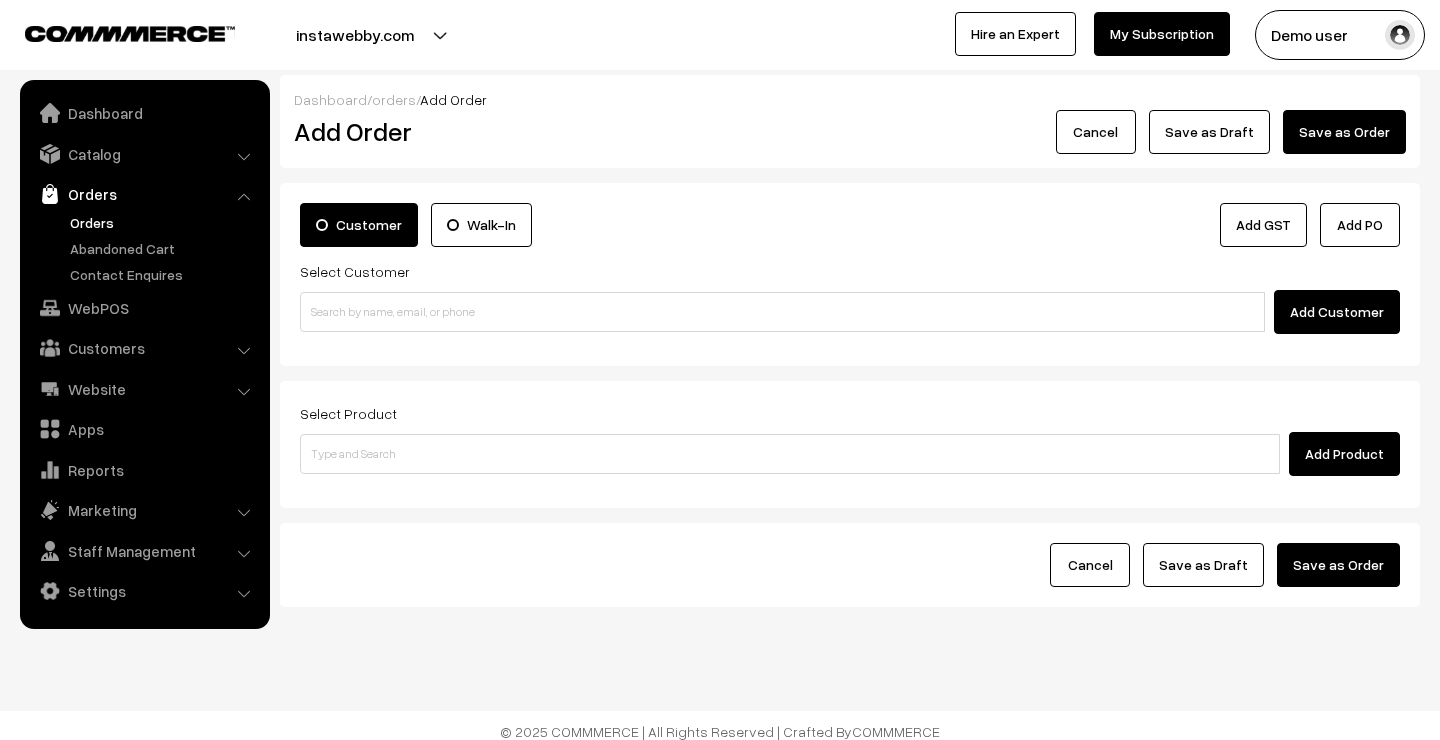 scroll, scrollTop: 0, scrollLeft: 0, axis: both 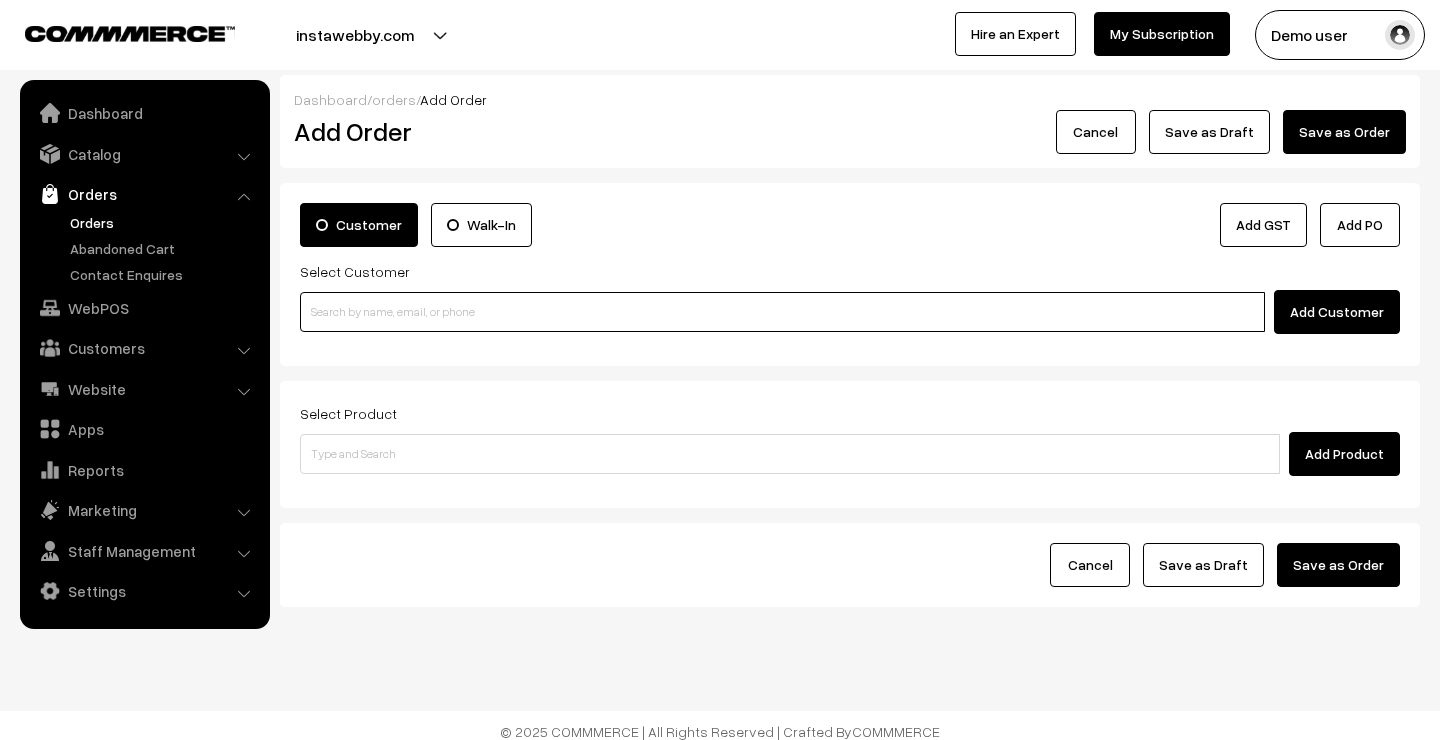click at bounding box center (782, 312) 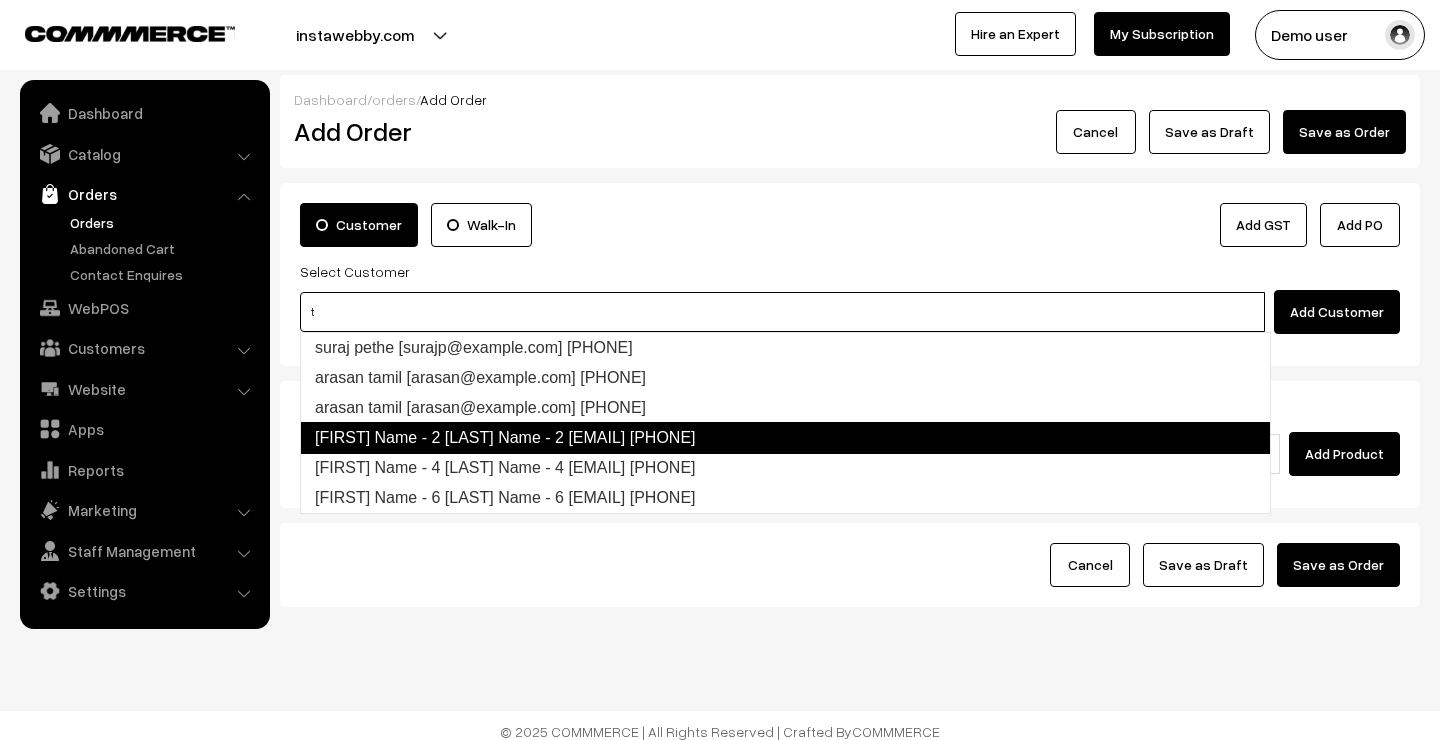 click on "[FIRST] Name - 2 [LAST] Name - 2 [EMAIL] [PHONE]" at bounding box center [785, 438] 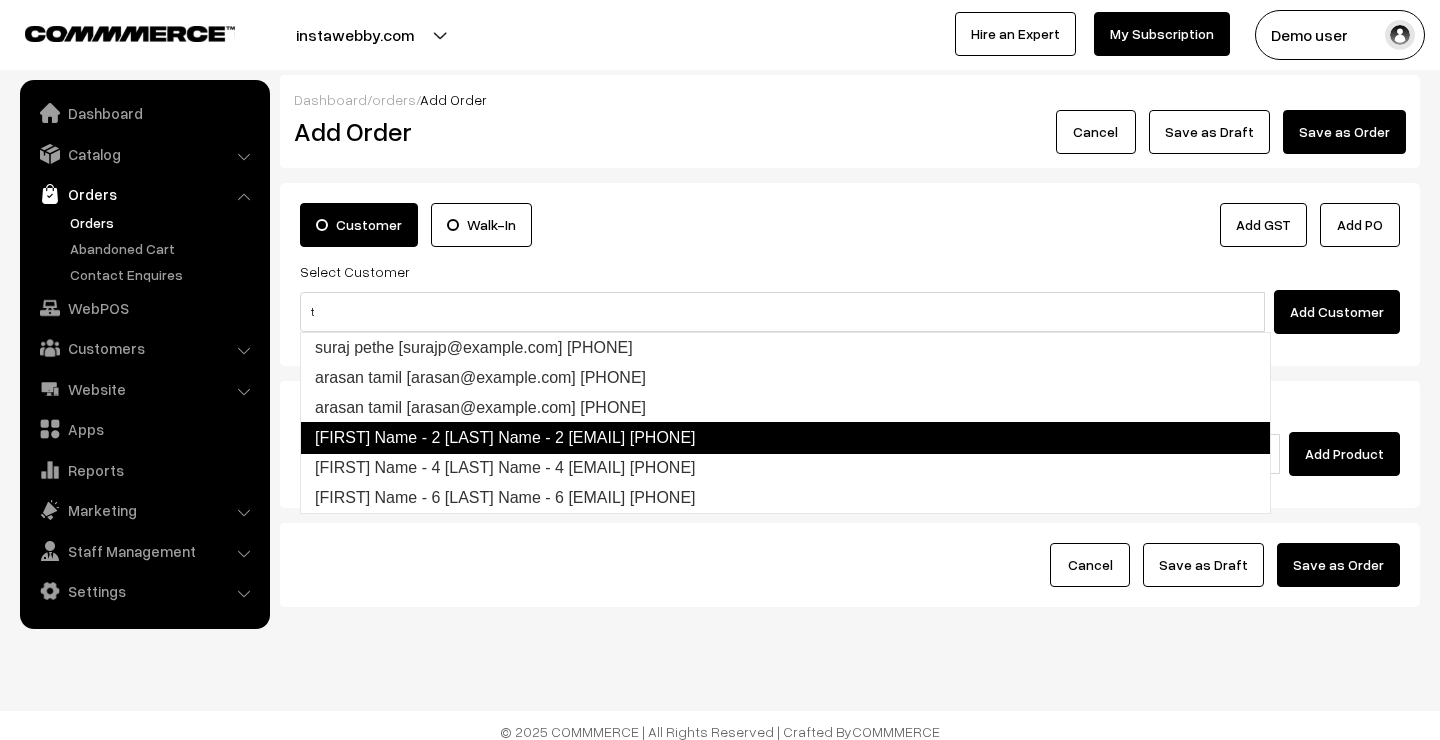 type 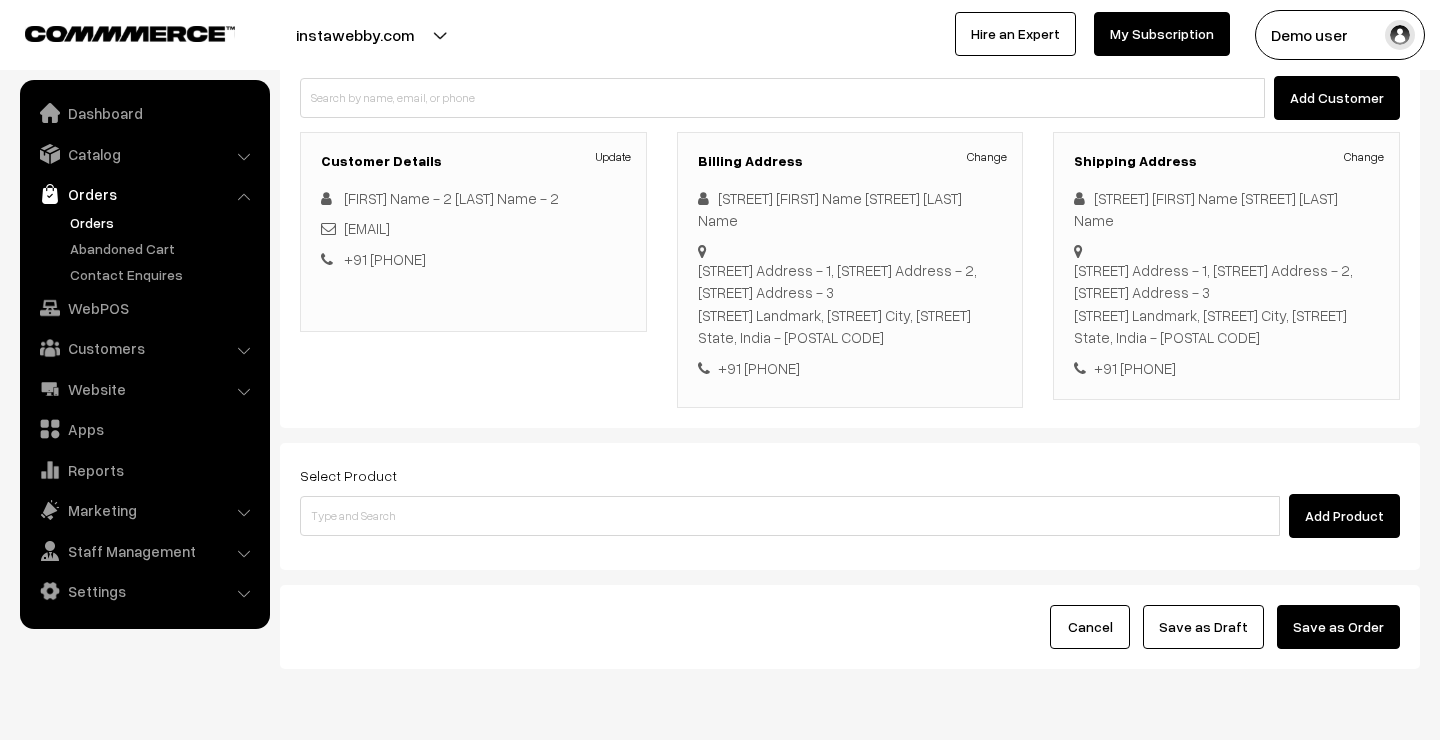 scroll, scrollTop: 212, scrollLeft: 0, axis: vertical 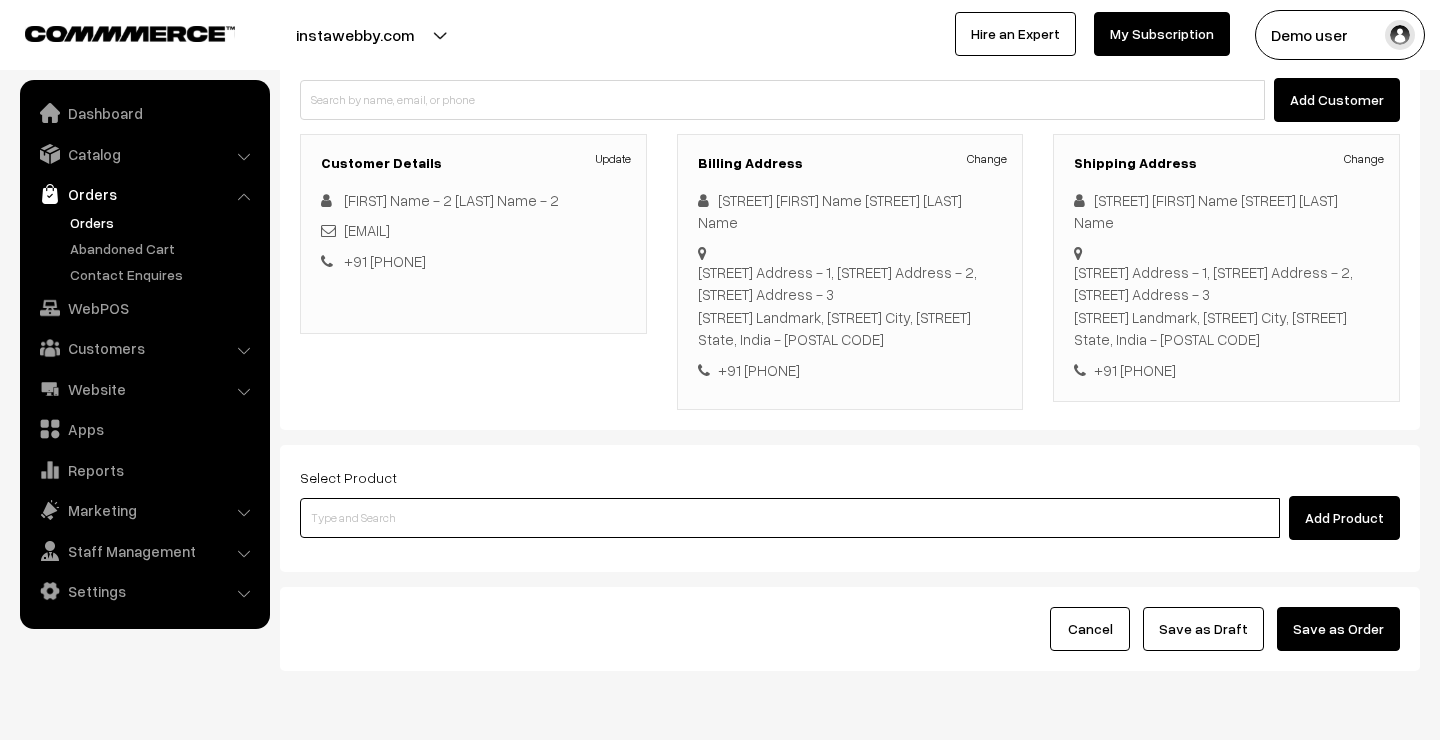 click at bounding box center (790, 518) 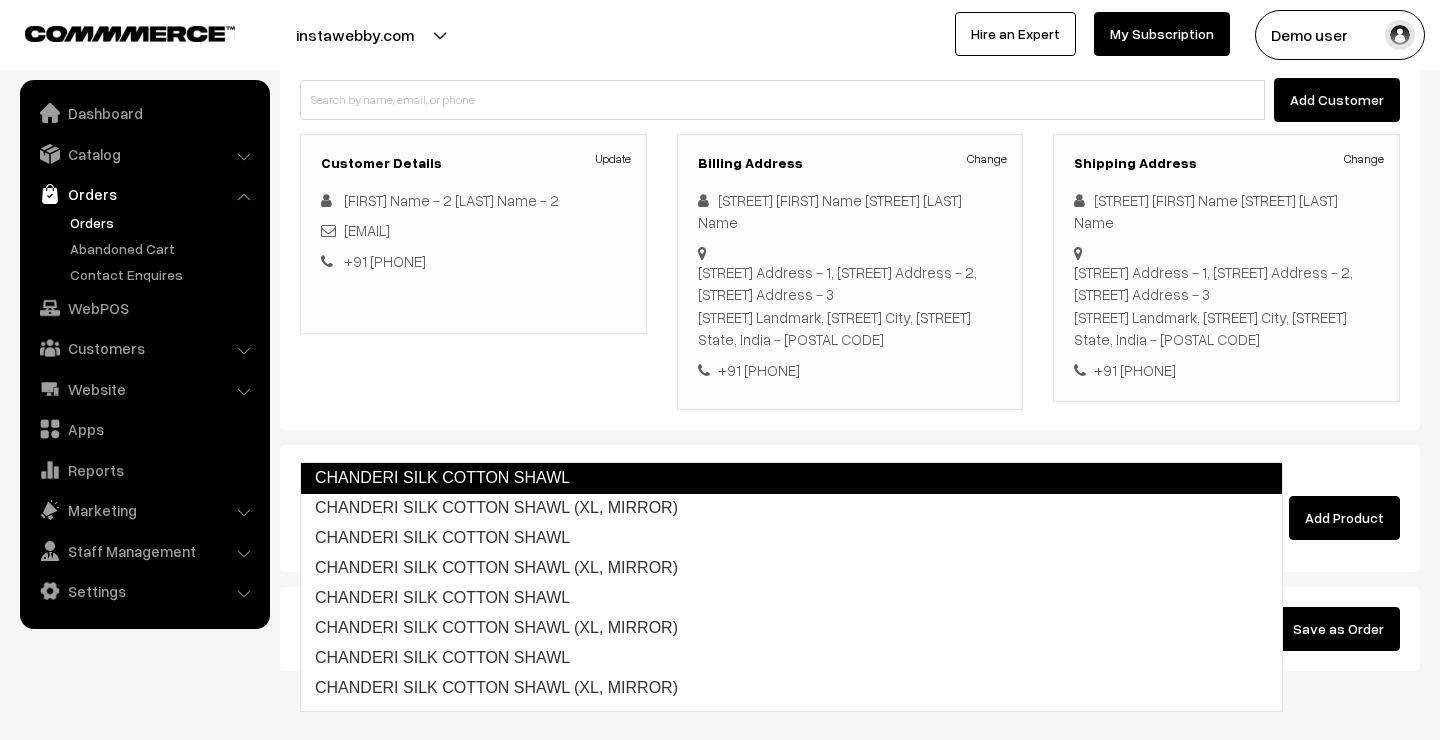 click on "CHANDERI SILK COTTON SHAWL" at bounding box center (791, 478) 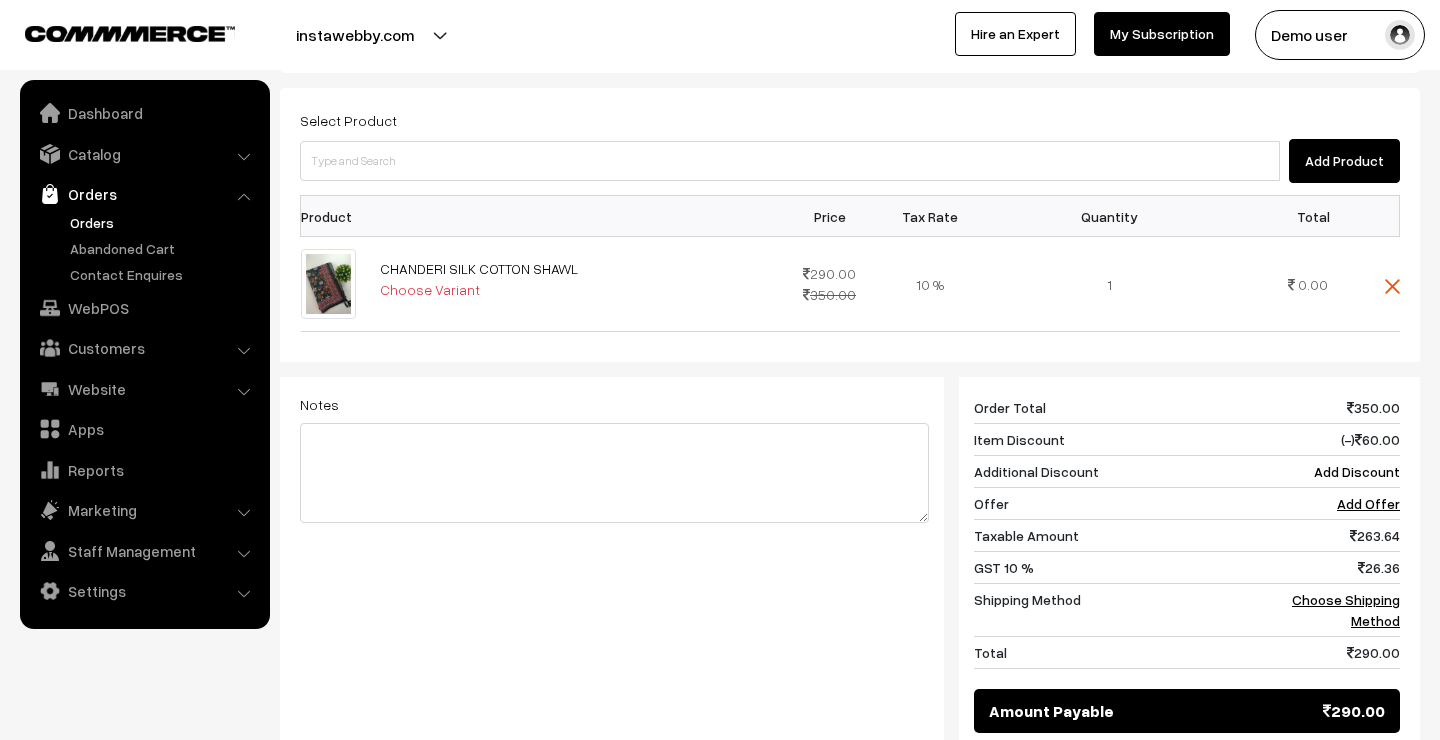 scroll, scrollTop: 545, scrollLeft: 0, axis: vertical 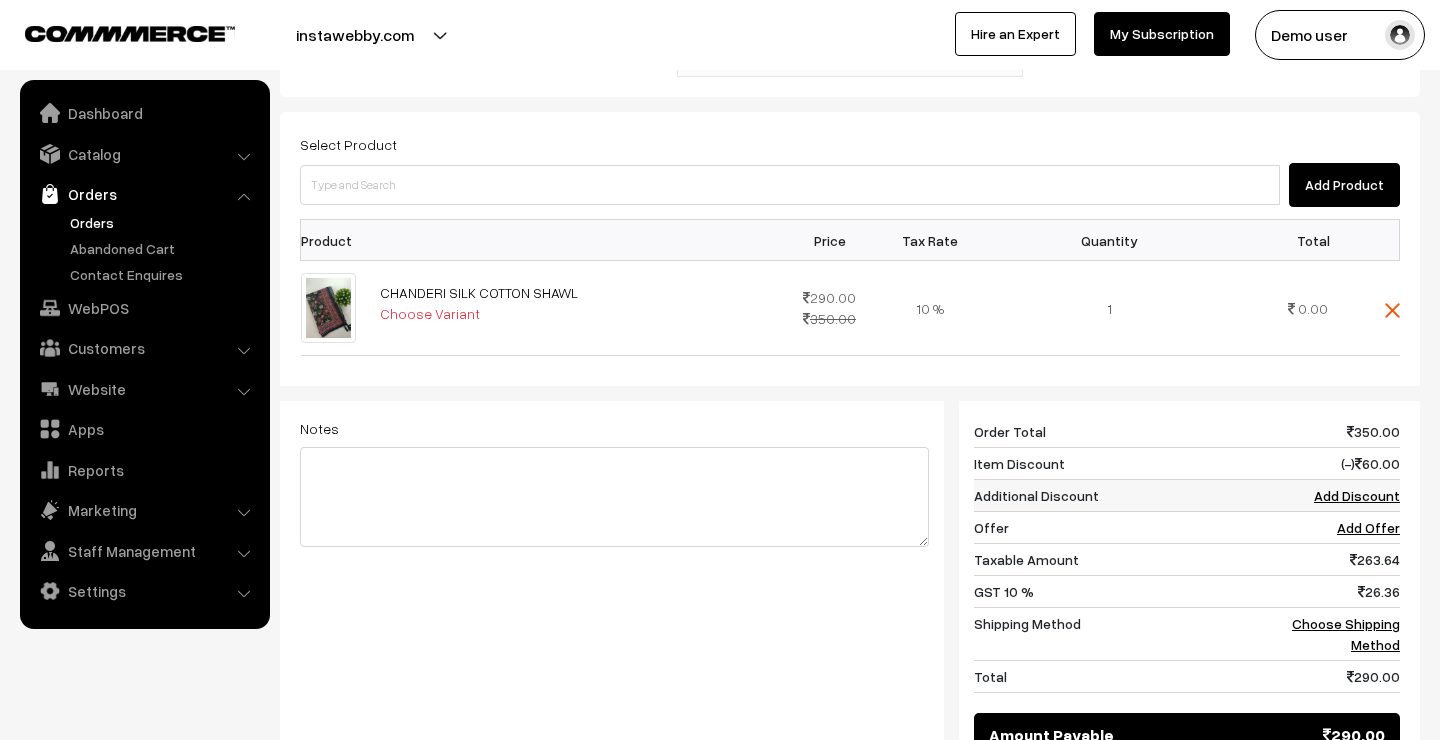 click on "Add Discount" at bounding box center [1357, 495] 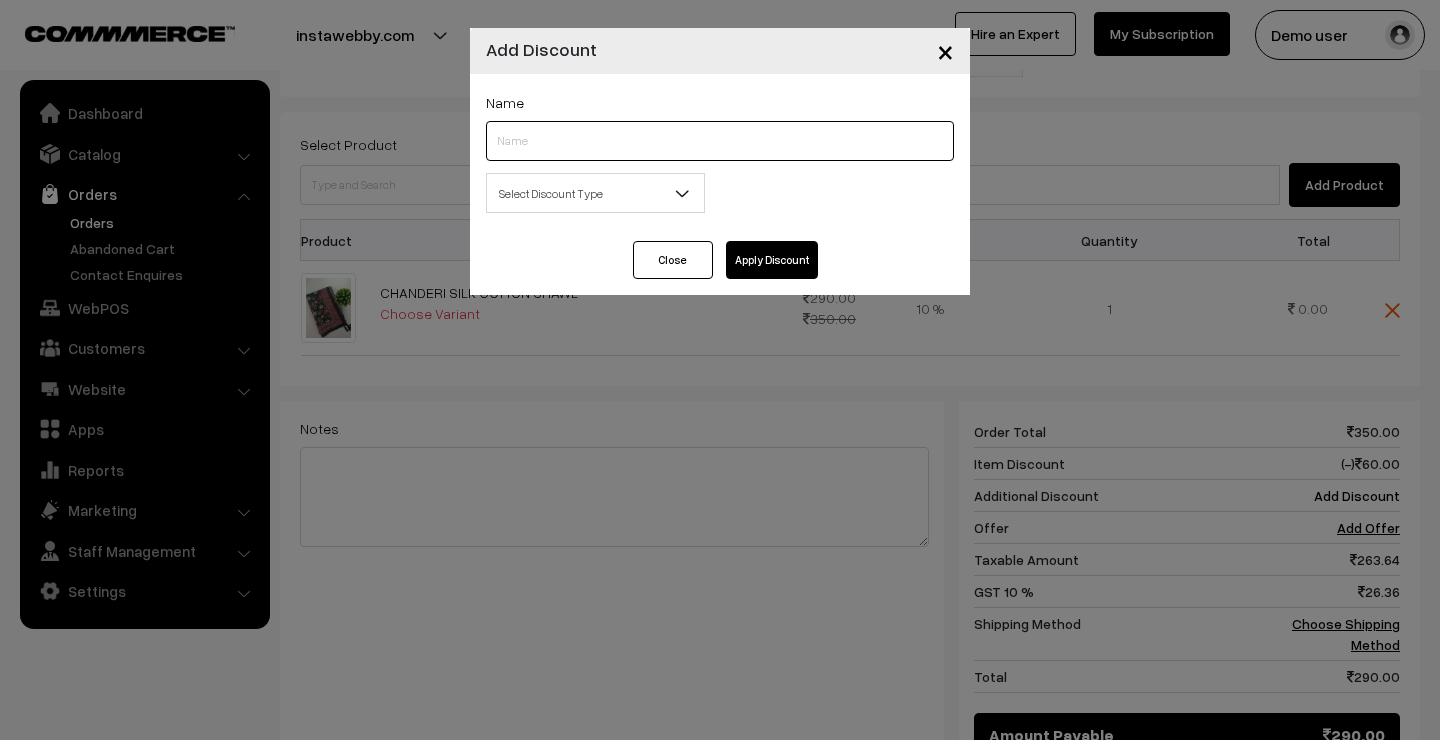 click at bounding box center (720, 141) 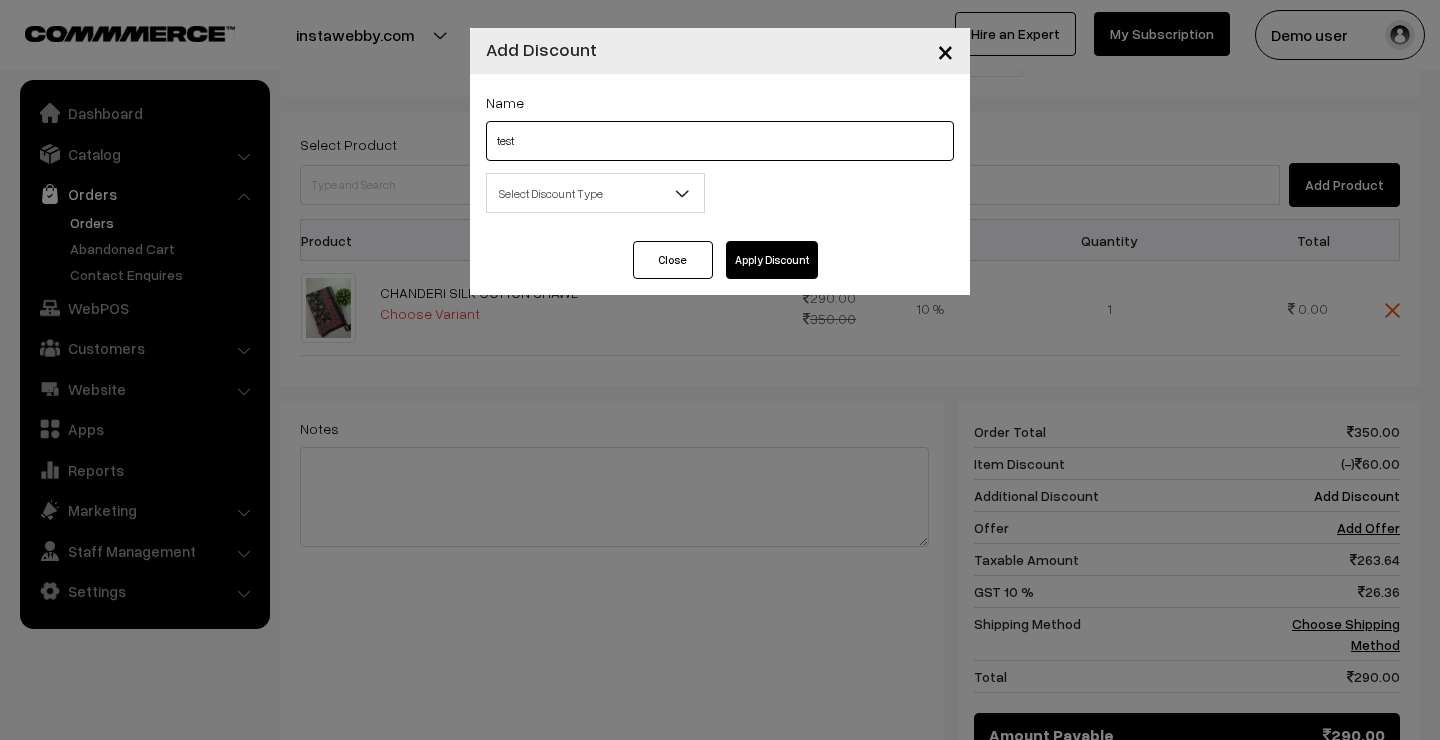 type on "test" 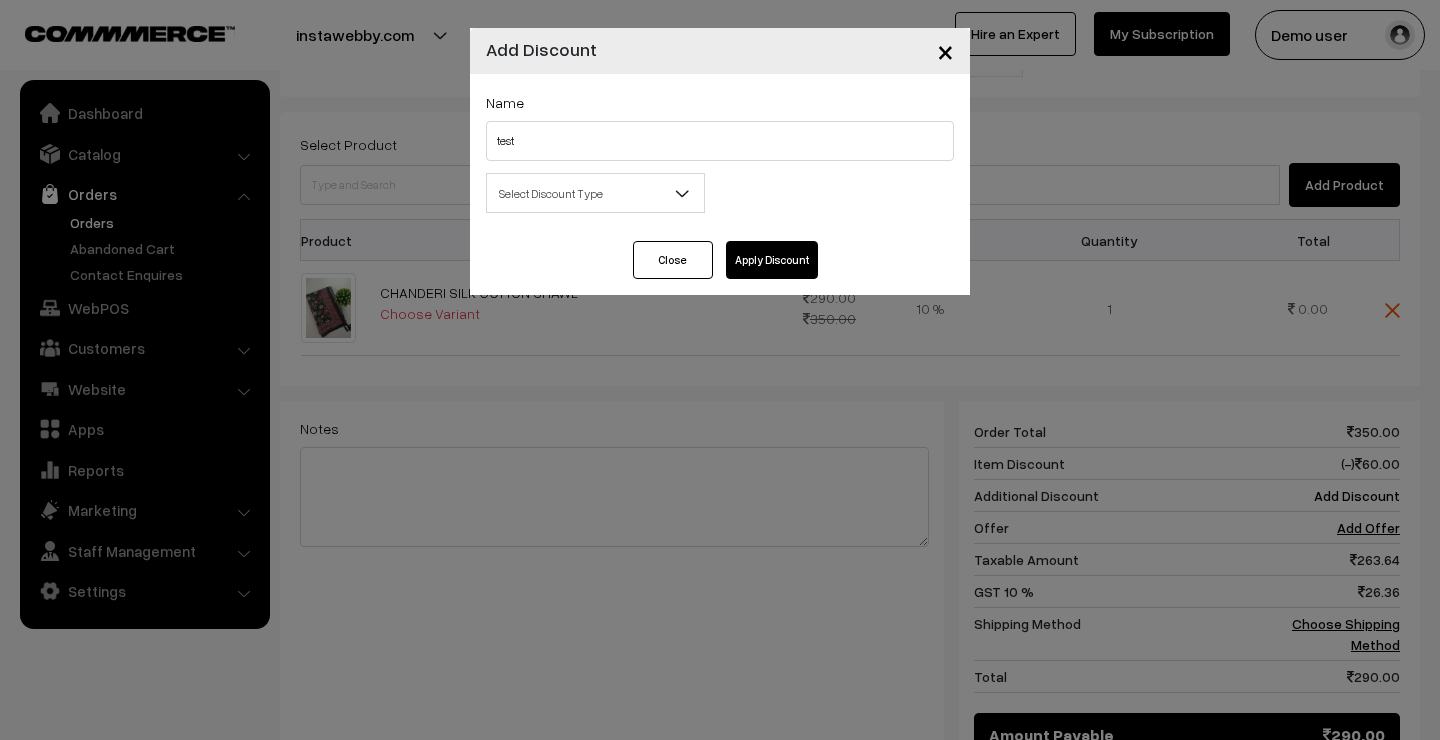 click on "Select Discount Type" at bounding box center (595, 193) 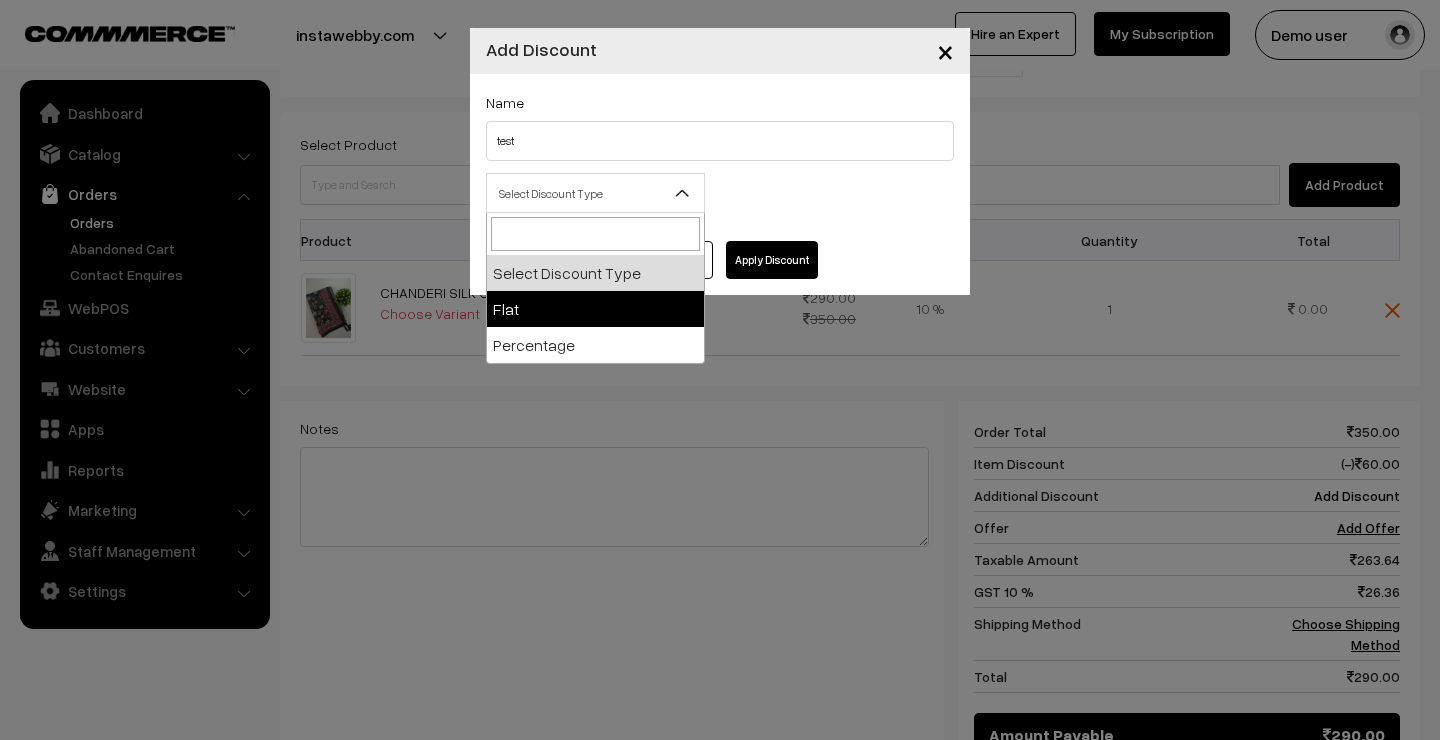 select on "flat" 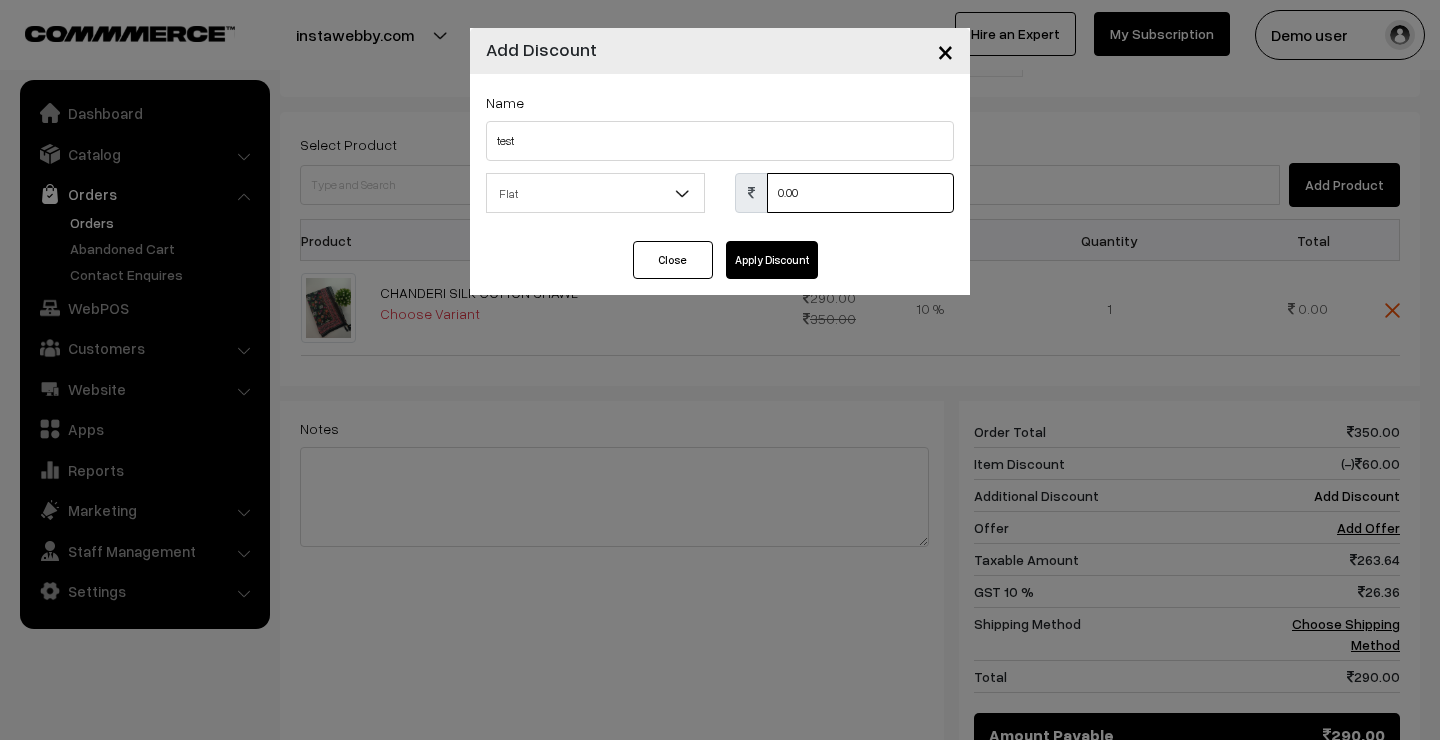 drag, startPoint x: 801, startPoint y: 190, endPoint x: 692, endPoint y: 177, distance: 109.77249 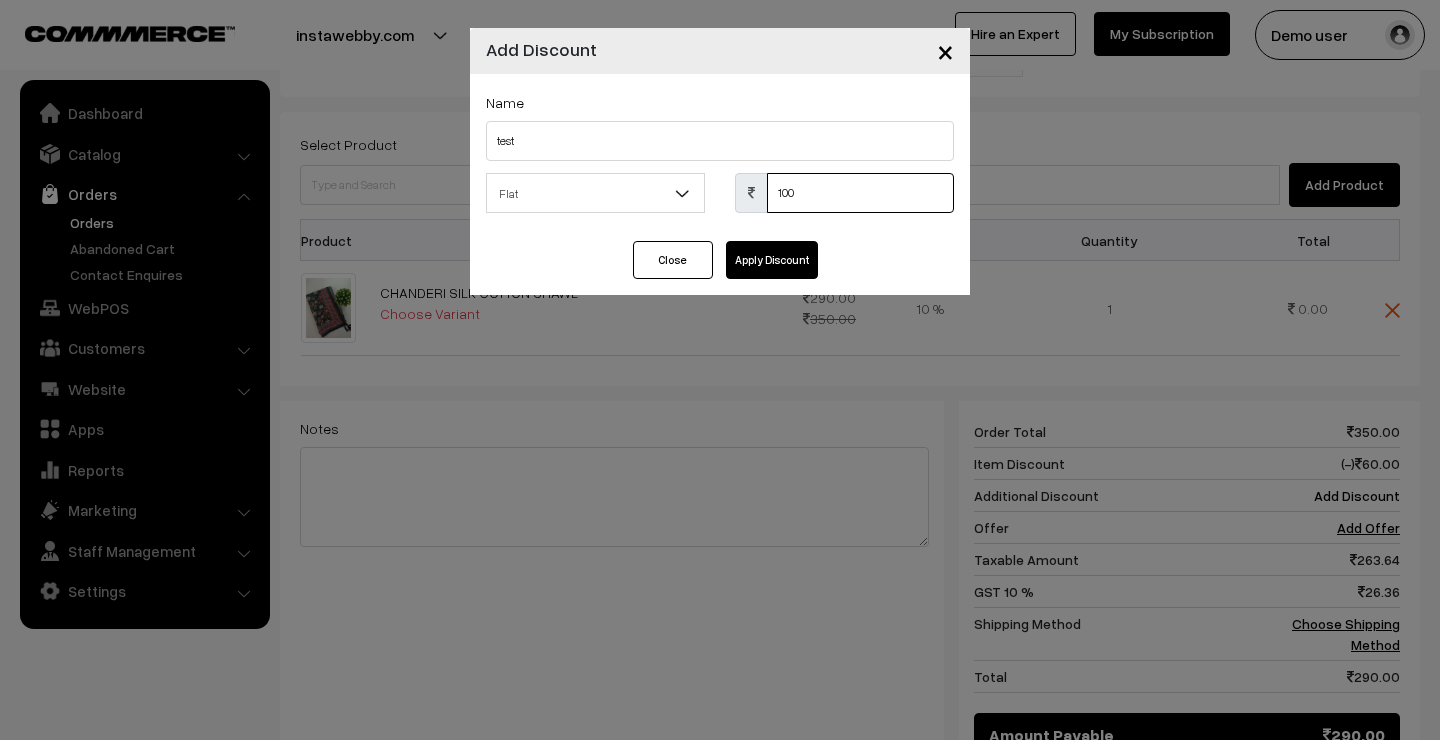 type on "100" 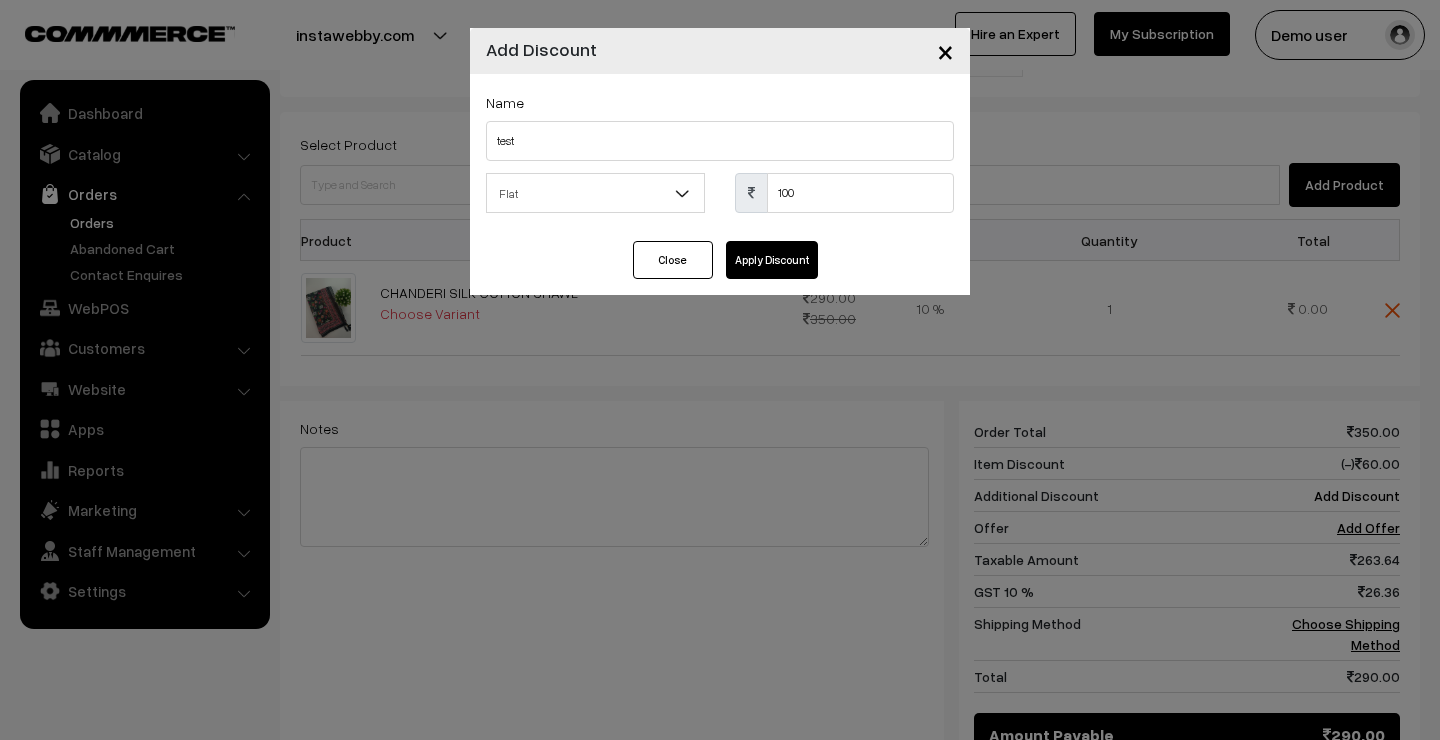 click on "Apply Discount" at bounding box center (772, 260) 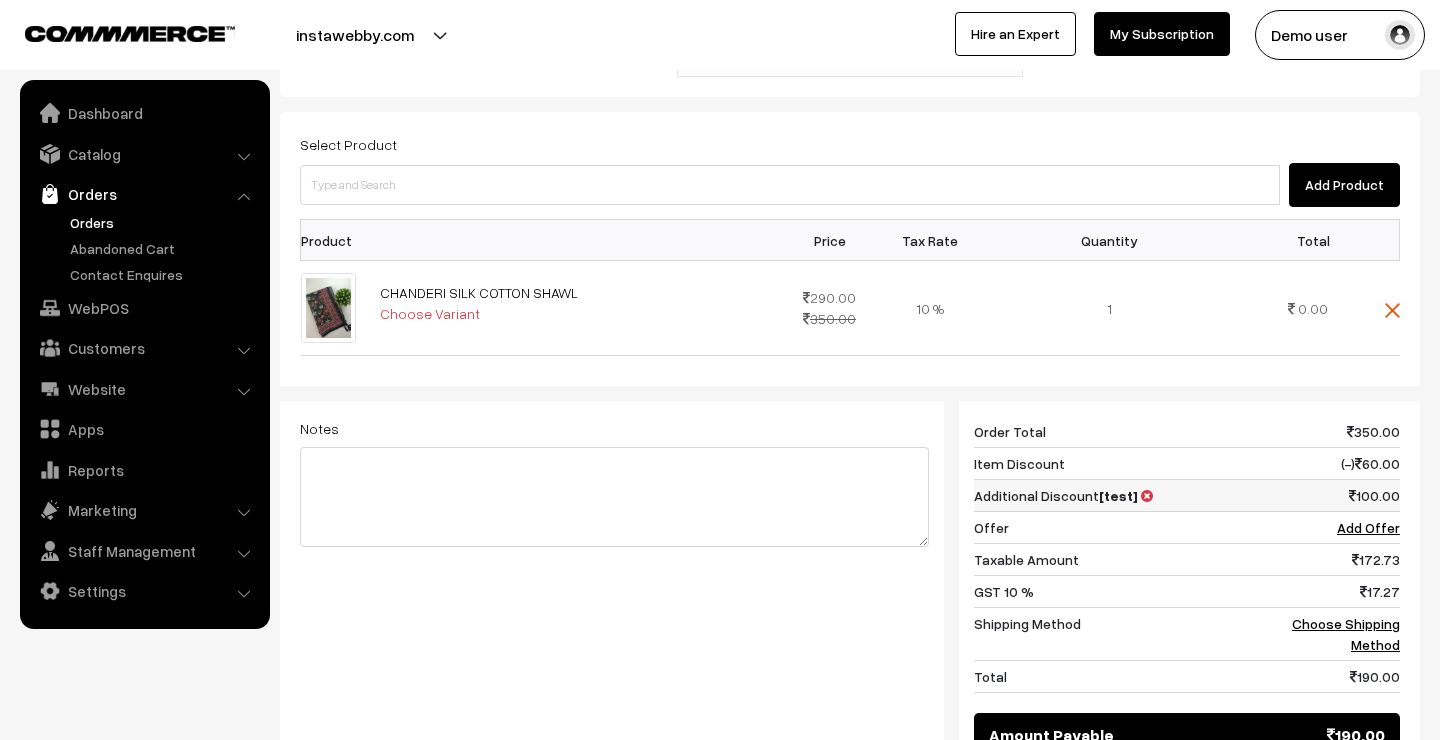 drag, startPoint x: 1095, startPoint y: 423, endPoint x: 1150, endPoint y: 422, distance: 55.00909 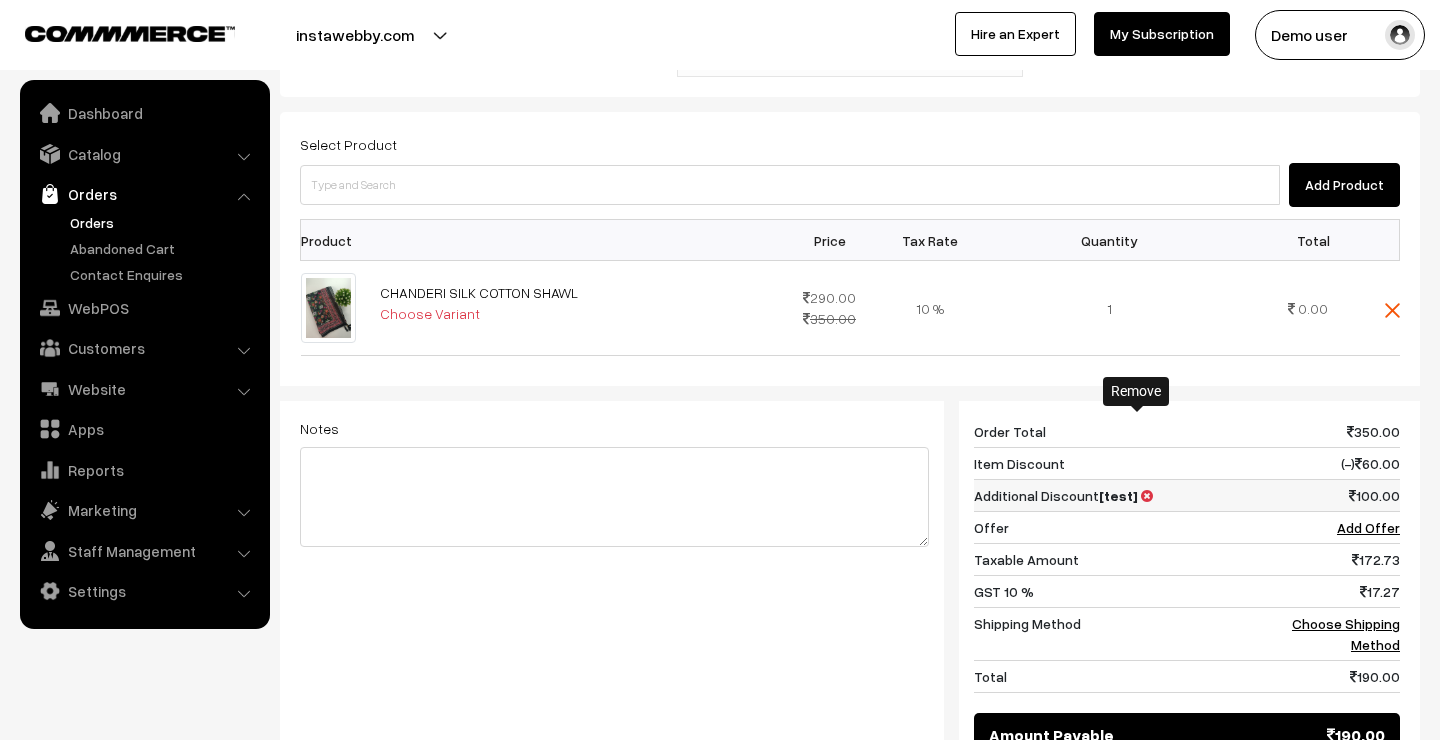 click at bounding box center [1147, 496] 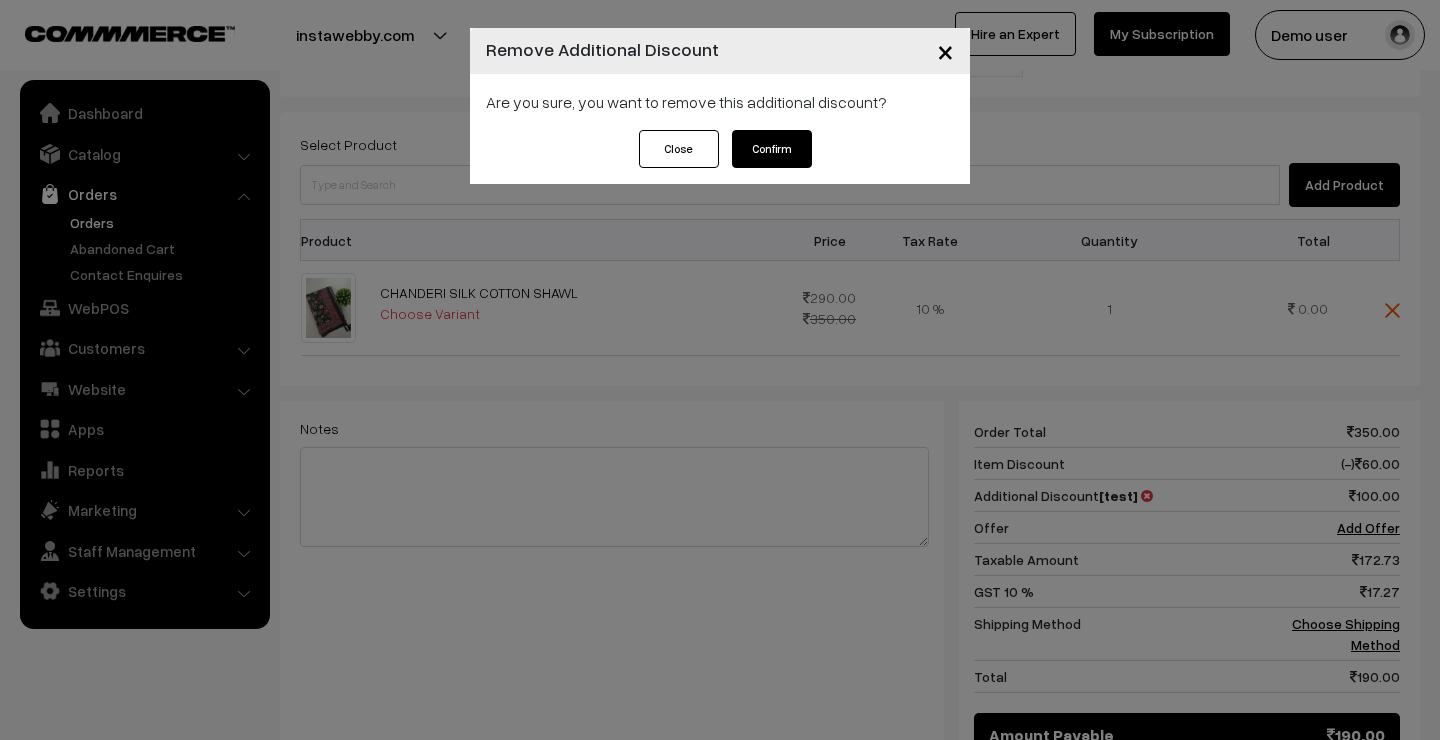 click on "Confirm" at bounding box center (772, 149) 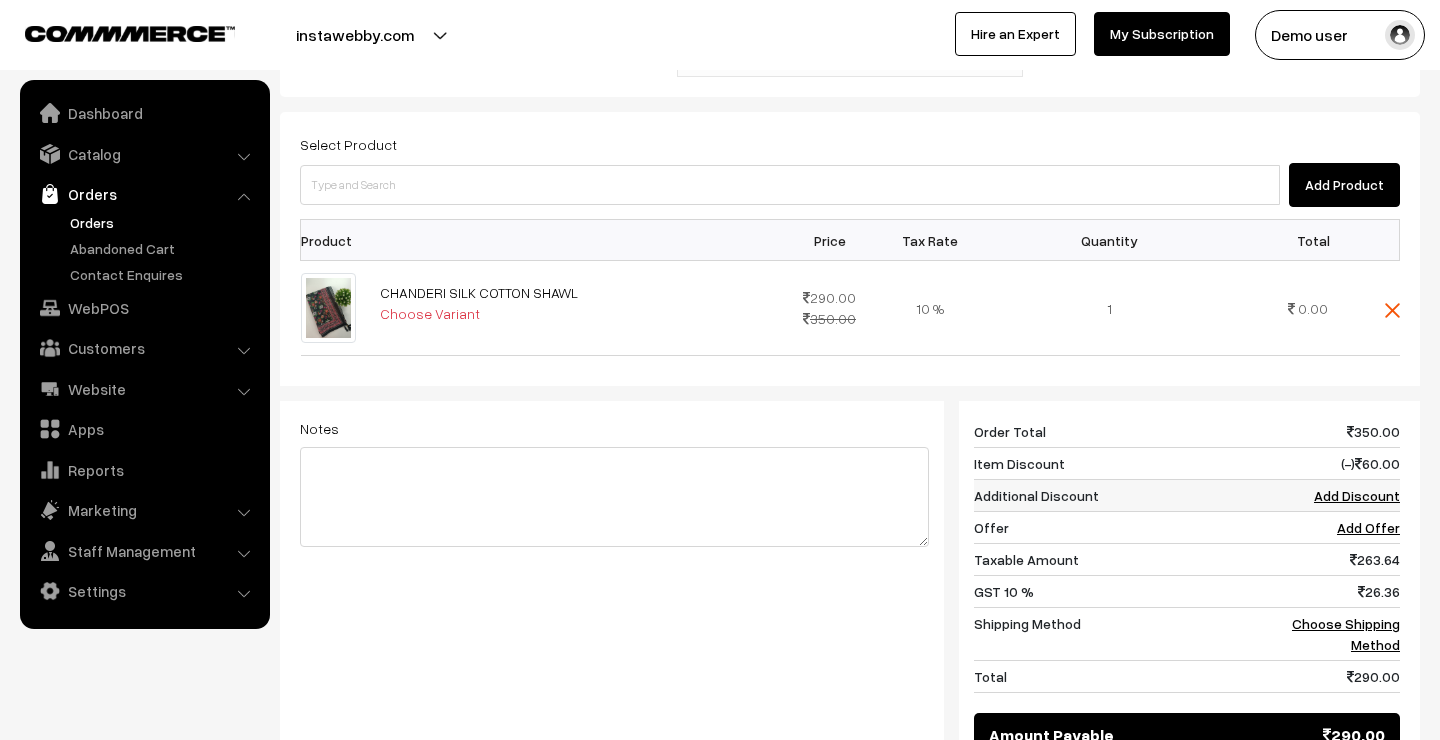 click on "Add Discount" at bounding box center [1357, 495] 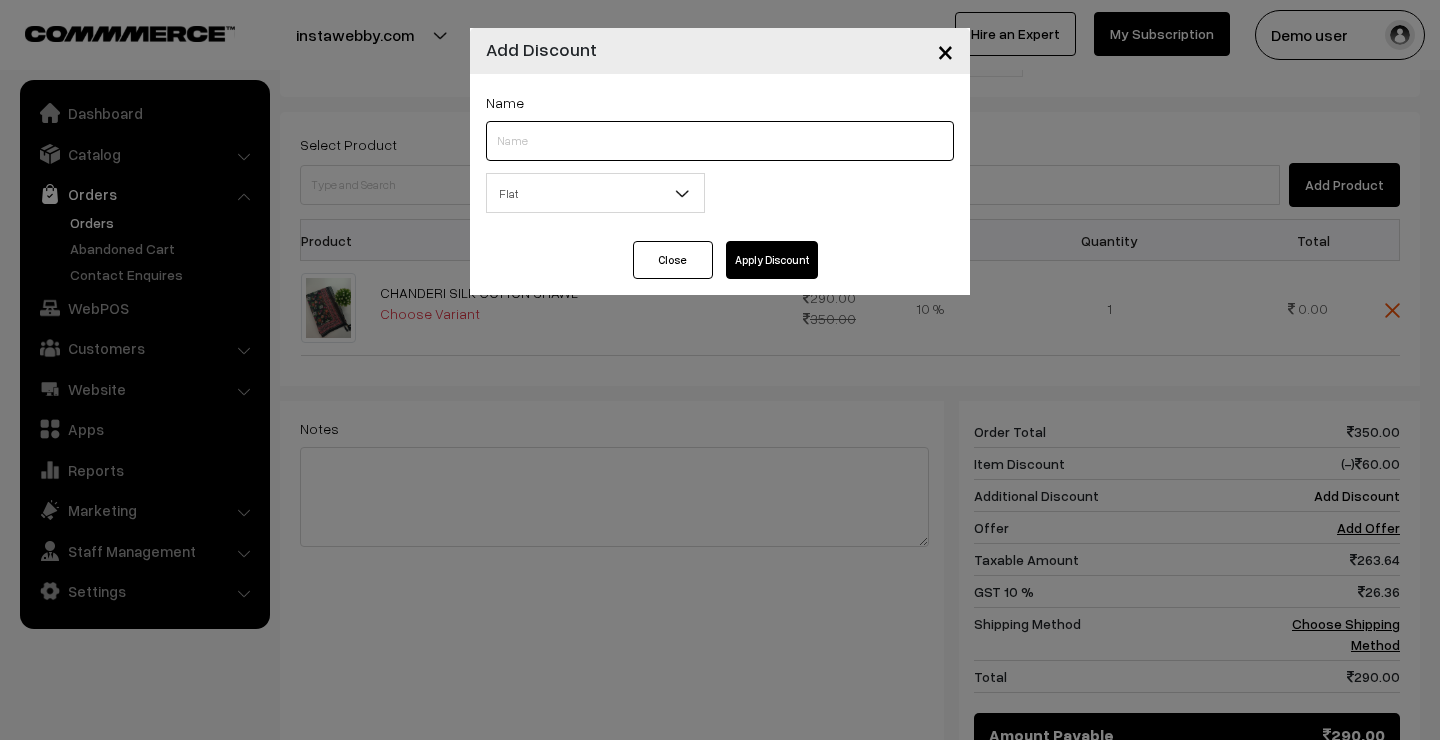 click at bounding box center [720, 141] 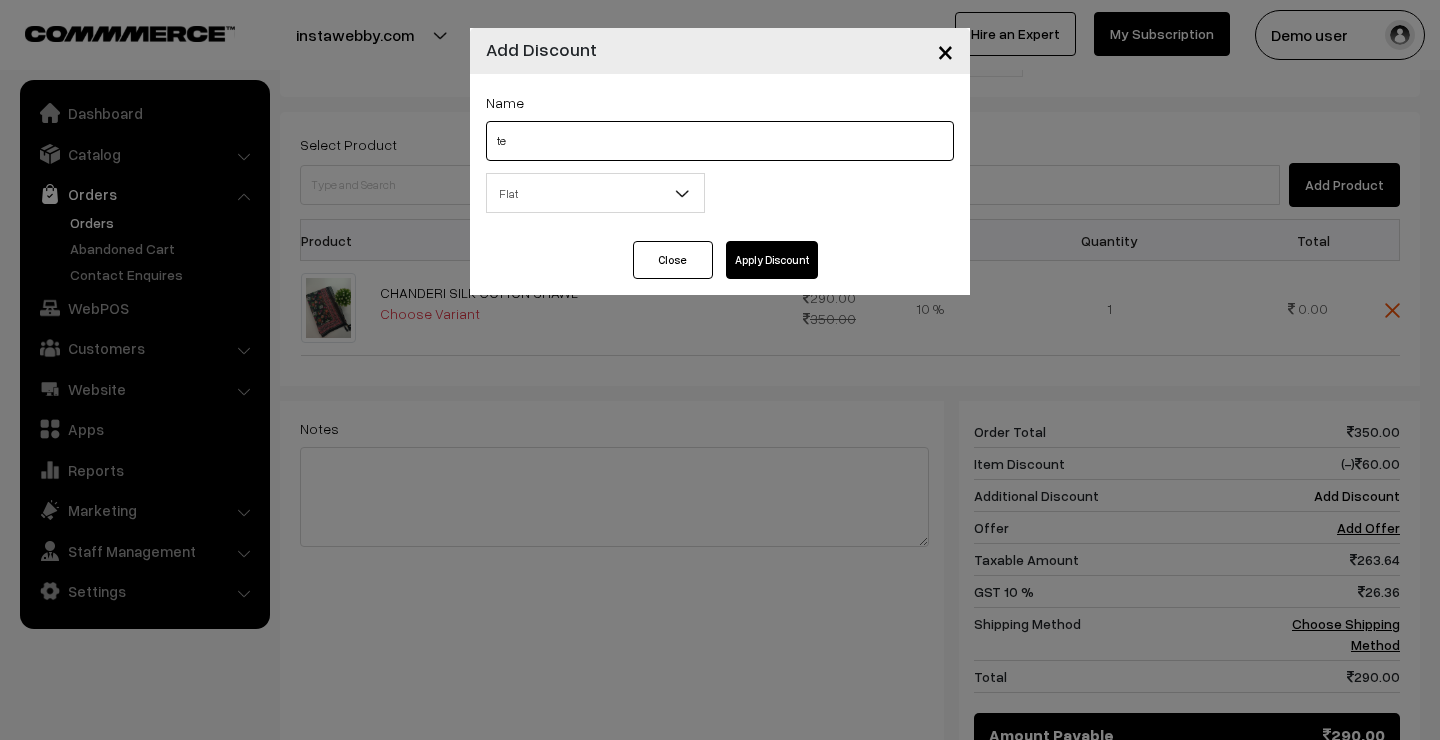 type on "t" 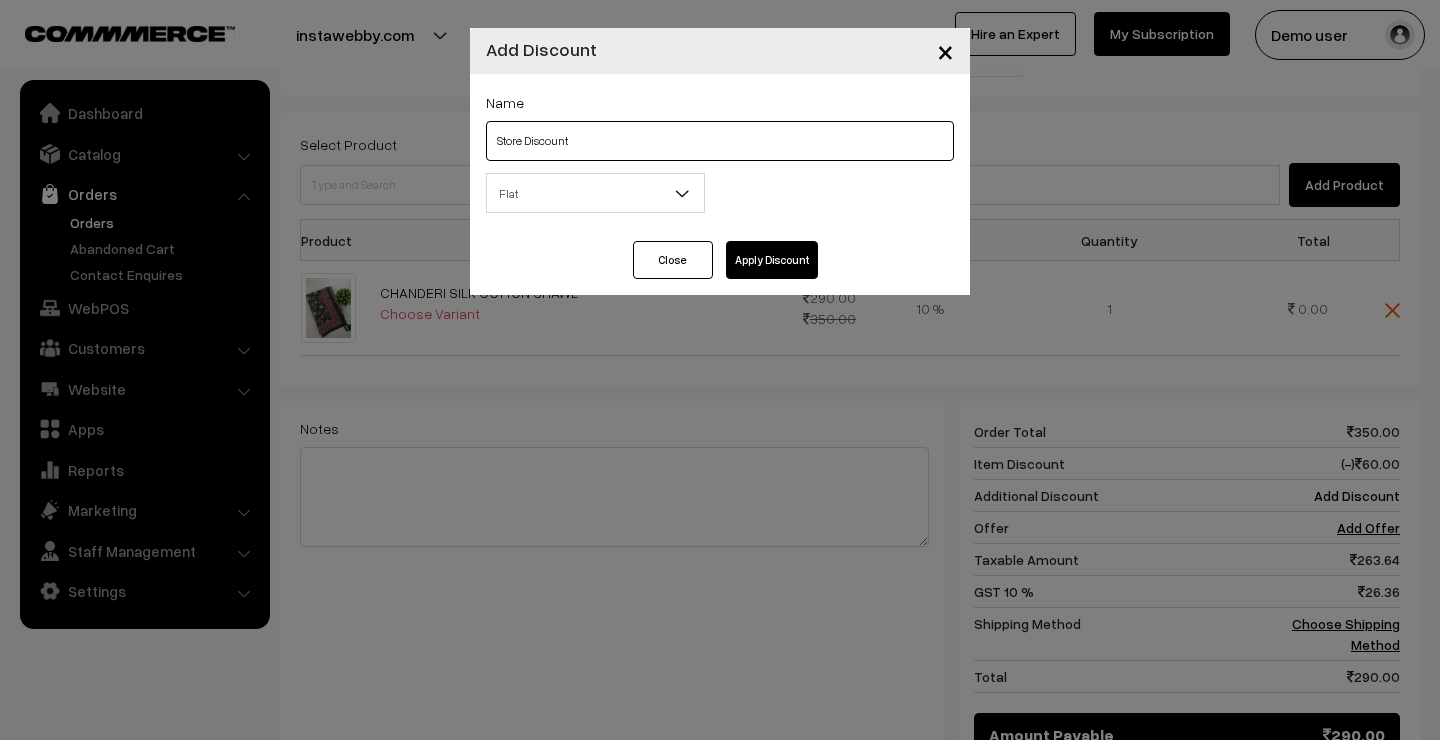 type on "Store Discount" 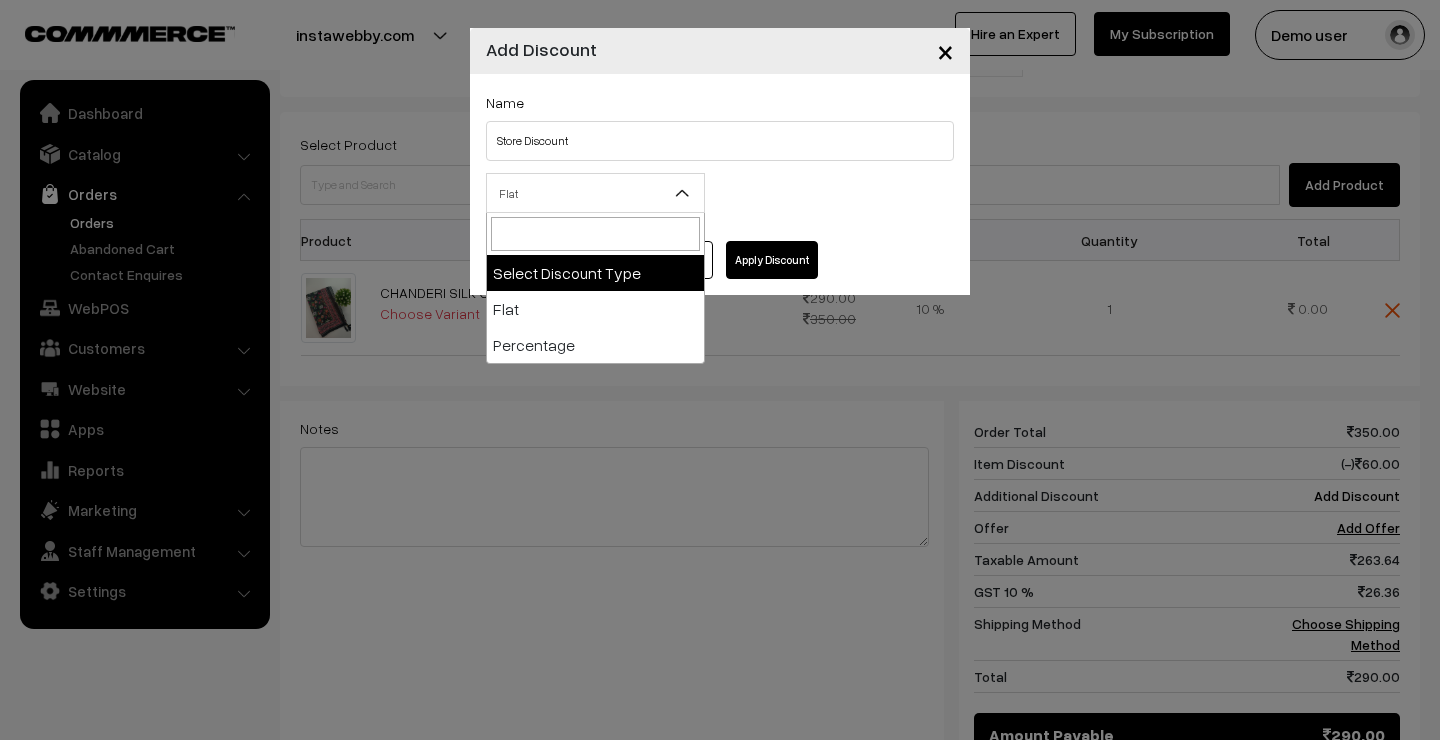 click on "Flat" at bounding box center [595, 193] 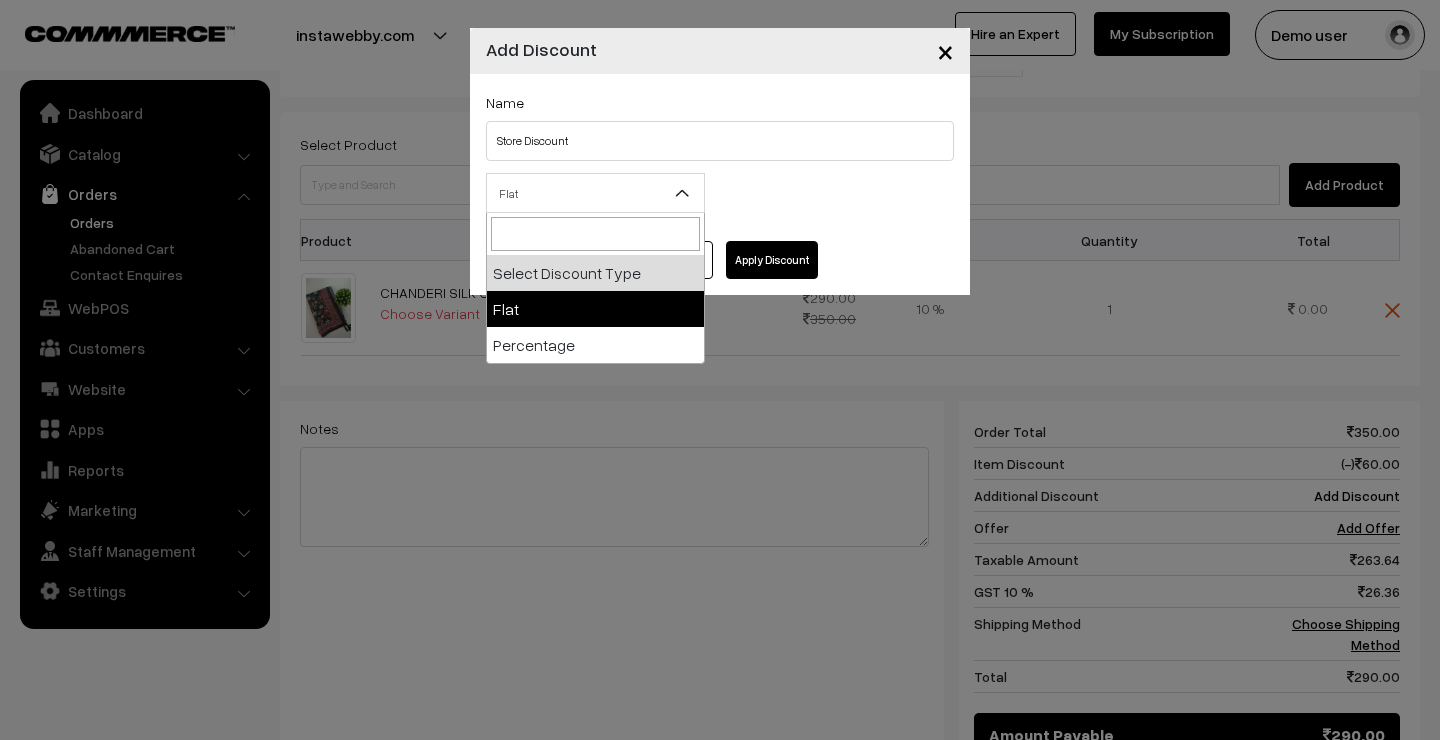 select on "flat" 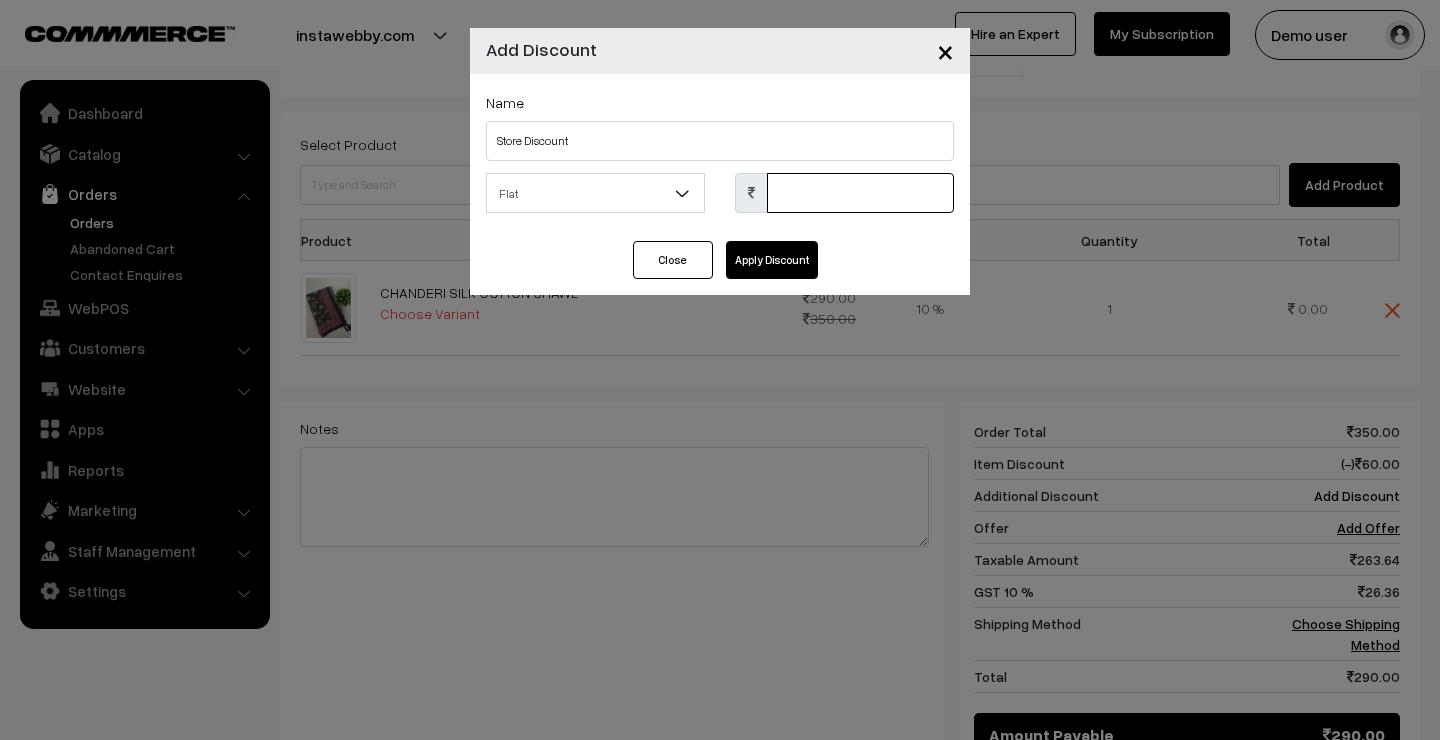 click at bounding box center (860, 193) 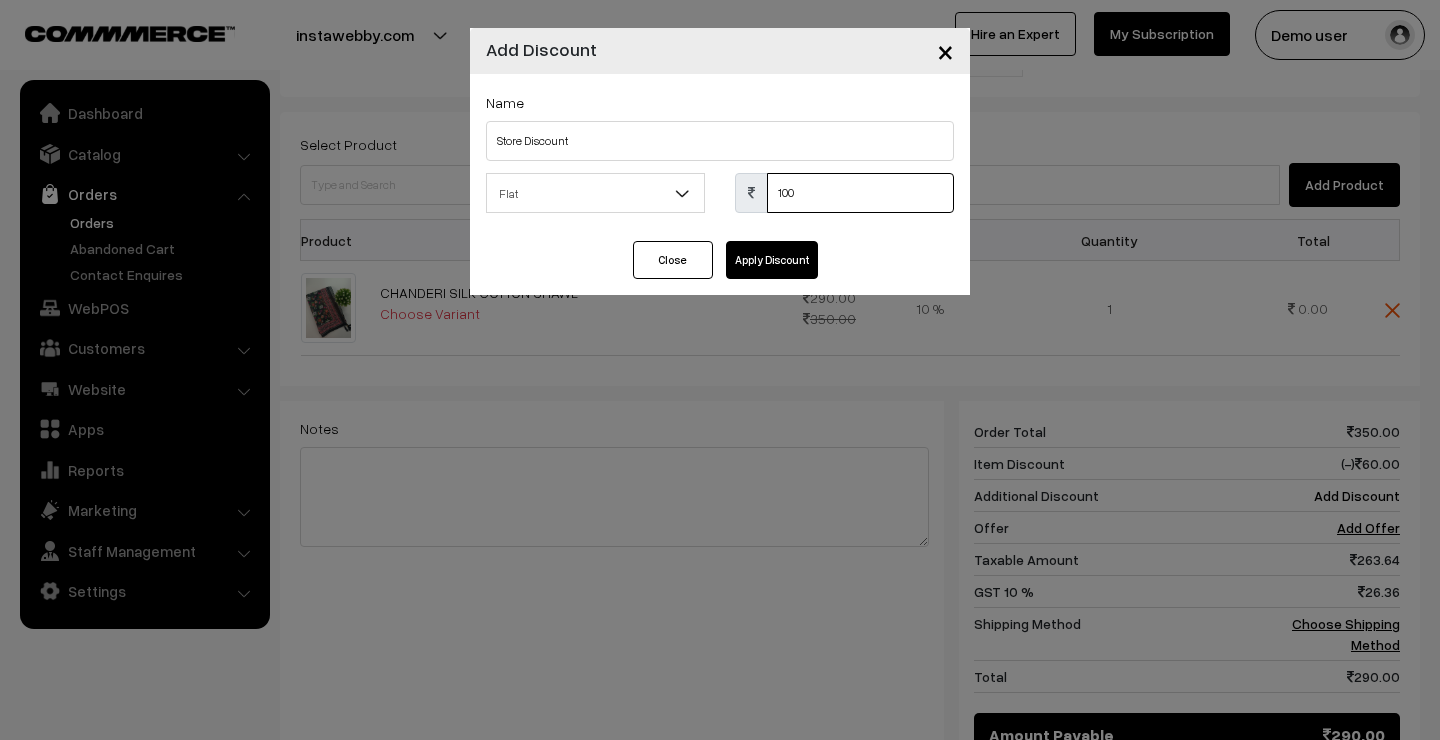 type on "100" 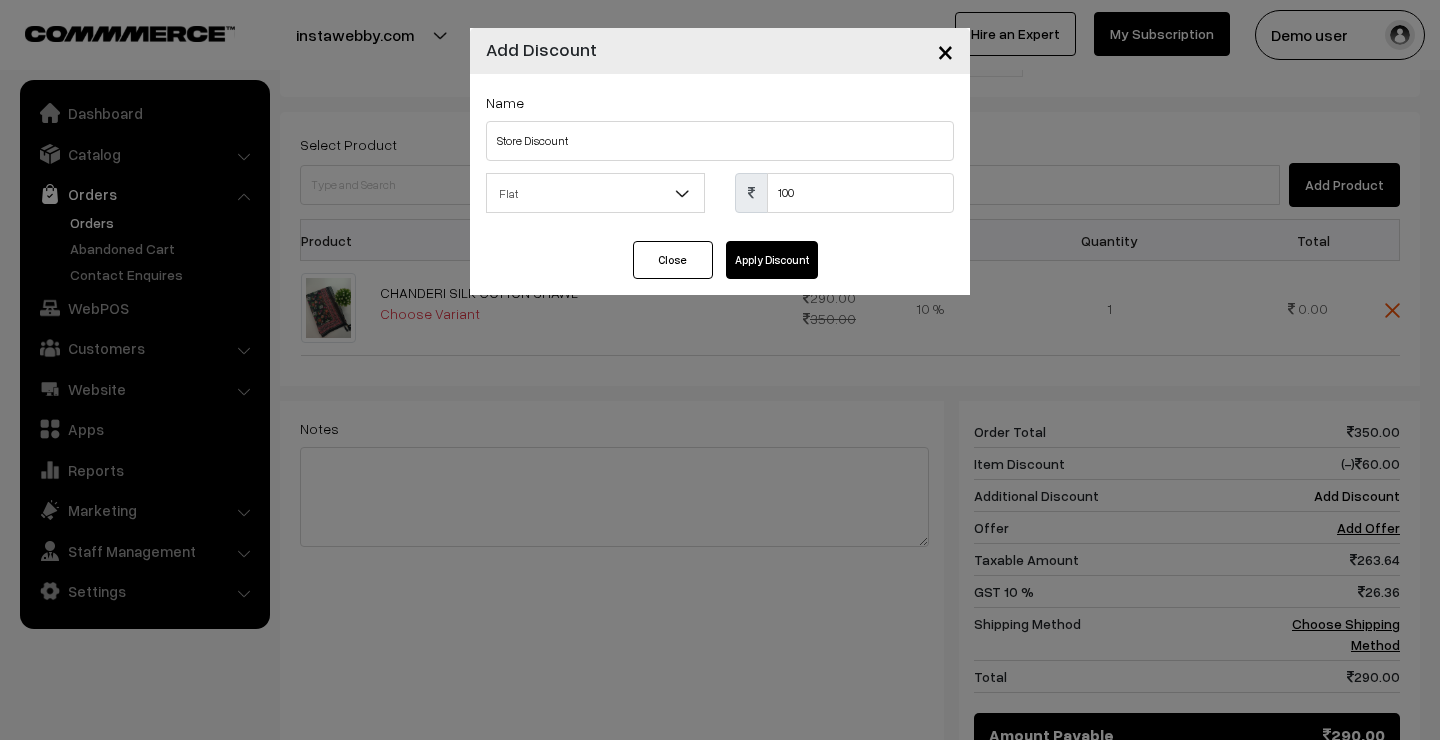 click on "Apply Discount" at bounding box center (772, 260) 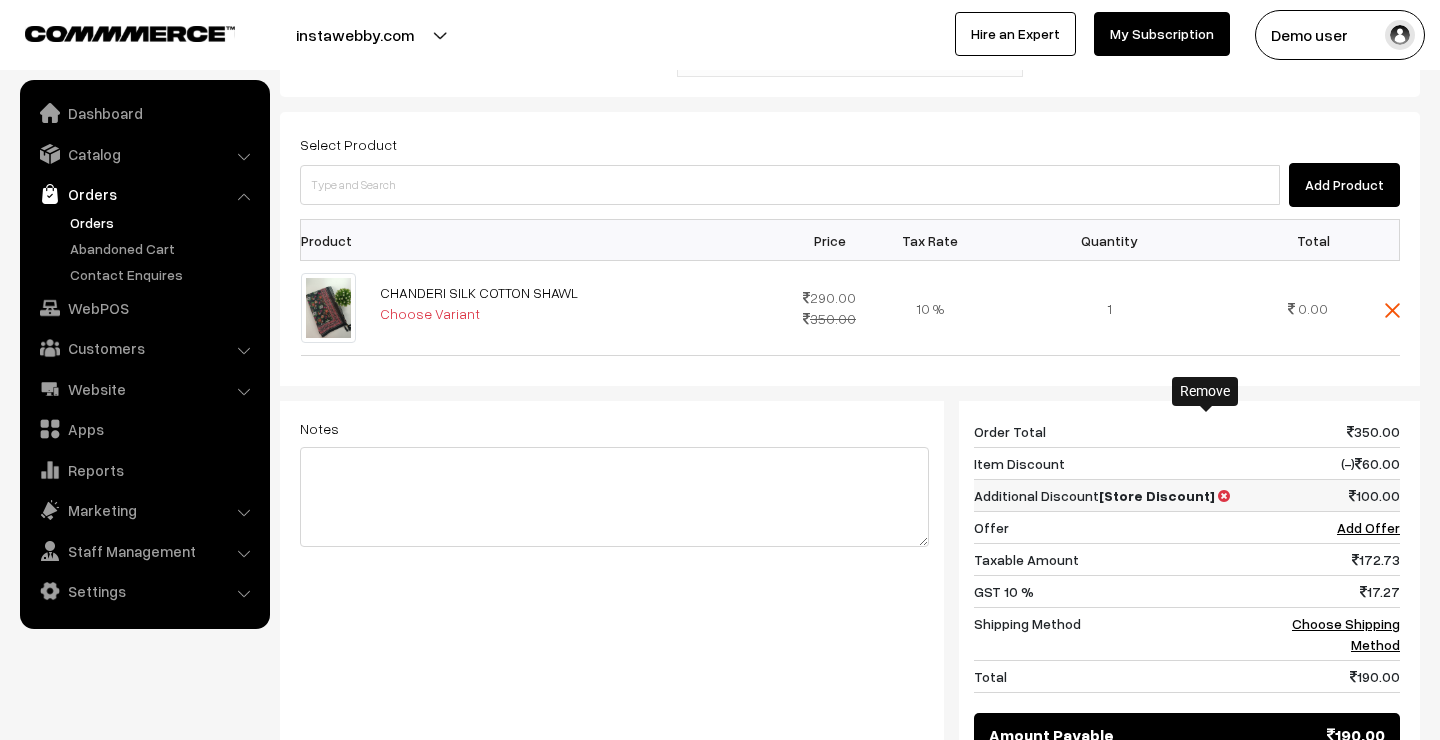 click at bounding box center [1224, 496] 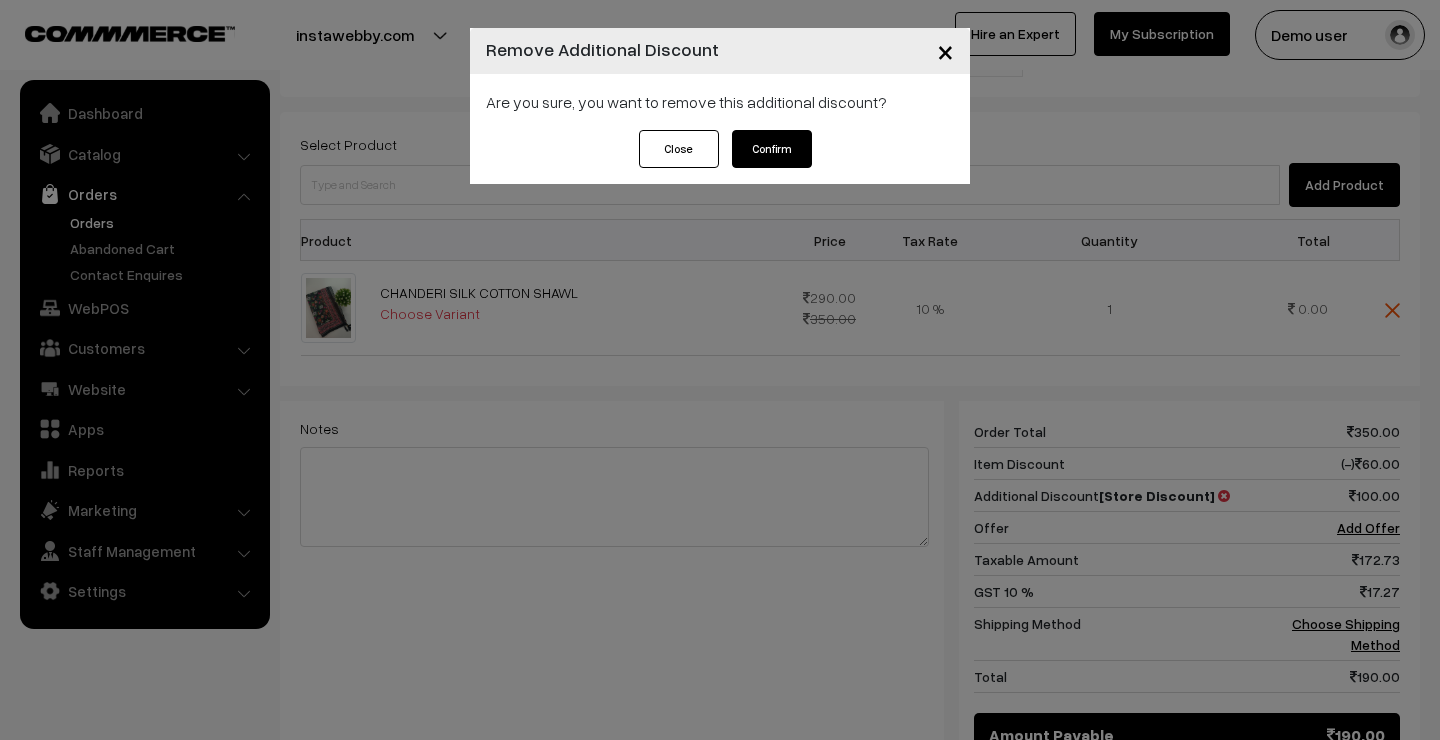 click on "Confirm" at bounding box center [772, 149] 